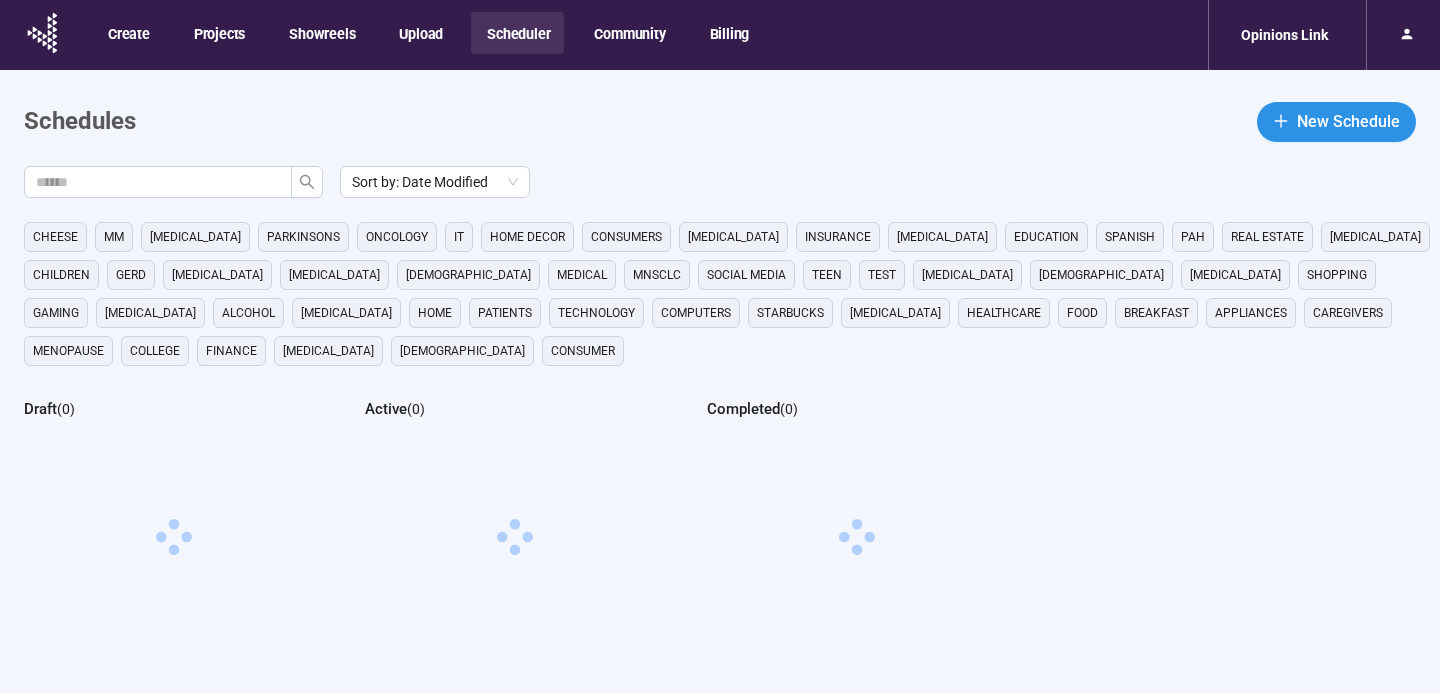 scroll, scrollTop: 0, scrollLeft: 0, axis: both 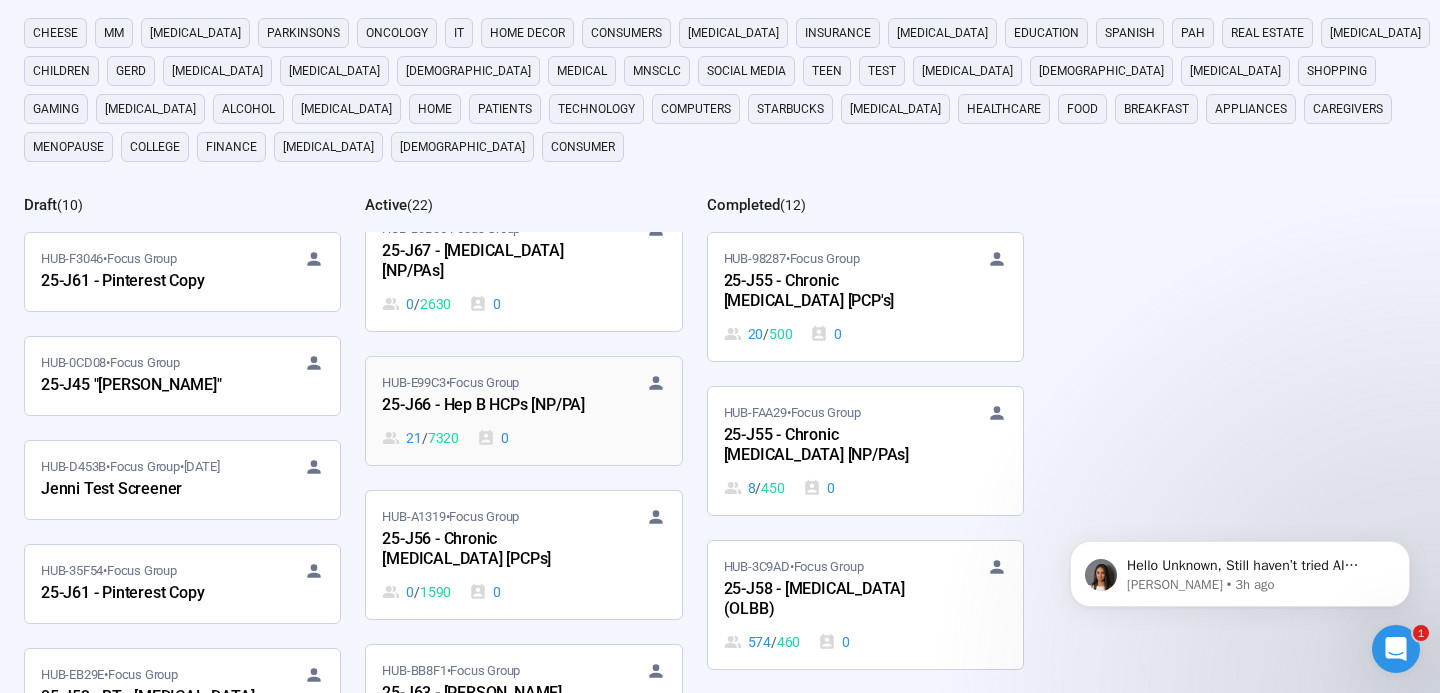 click on "HUB-E99C3  •  Focus Group   25-J66 - [MEDICAL_DATA] HCPs [NP/PA] 21    /    7320 0" at bounding box center [523, 411] 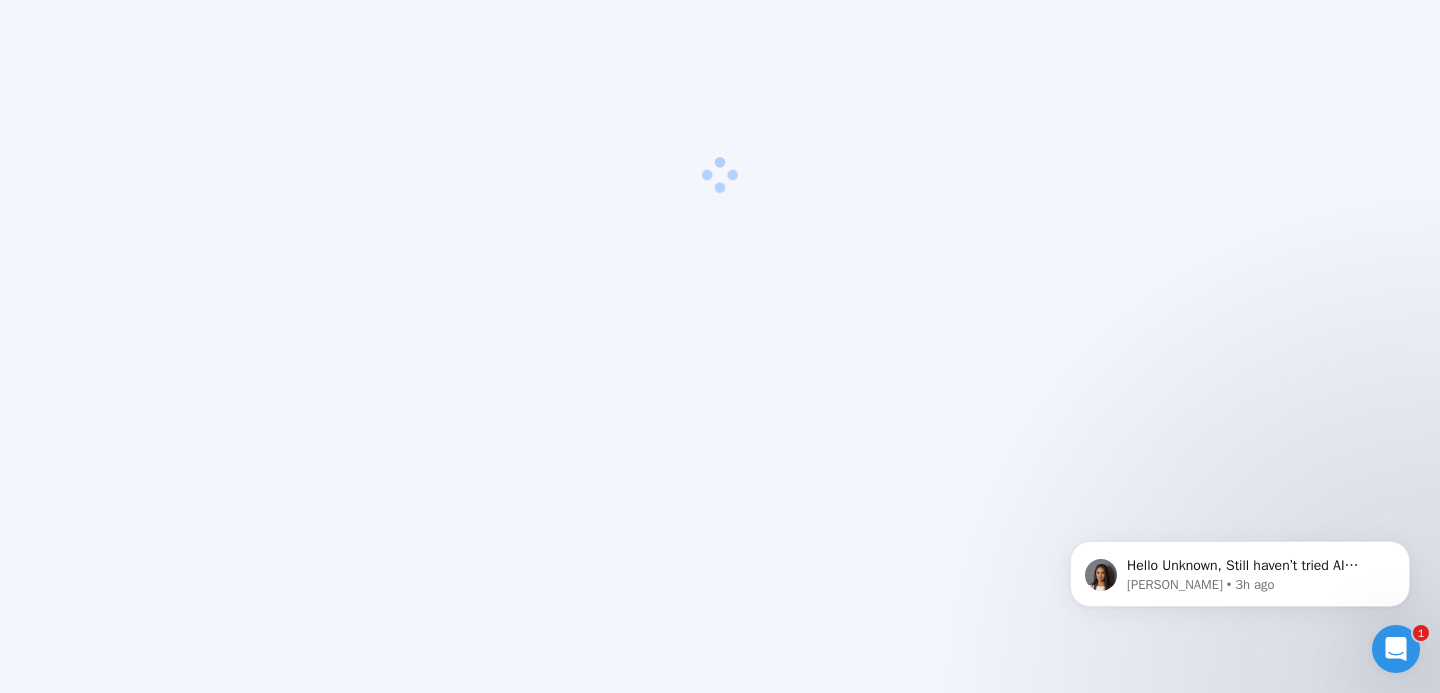 scroll, scrollTop: 70, scrollLeft: 0, axis: vertical 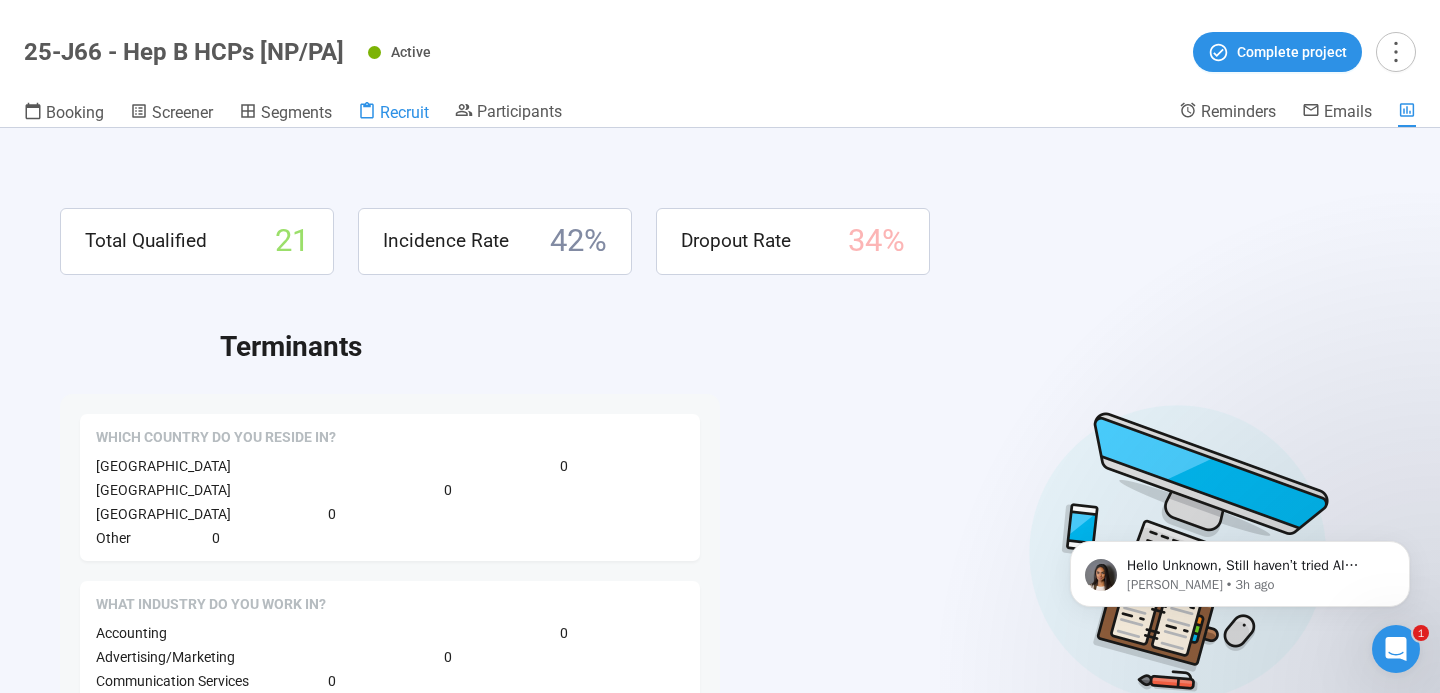click 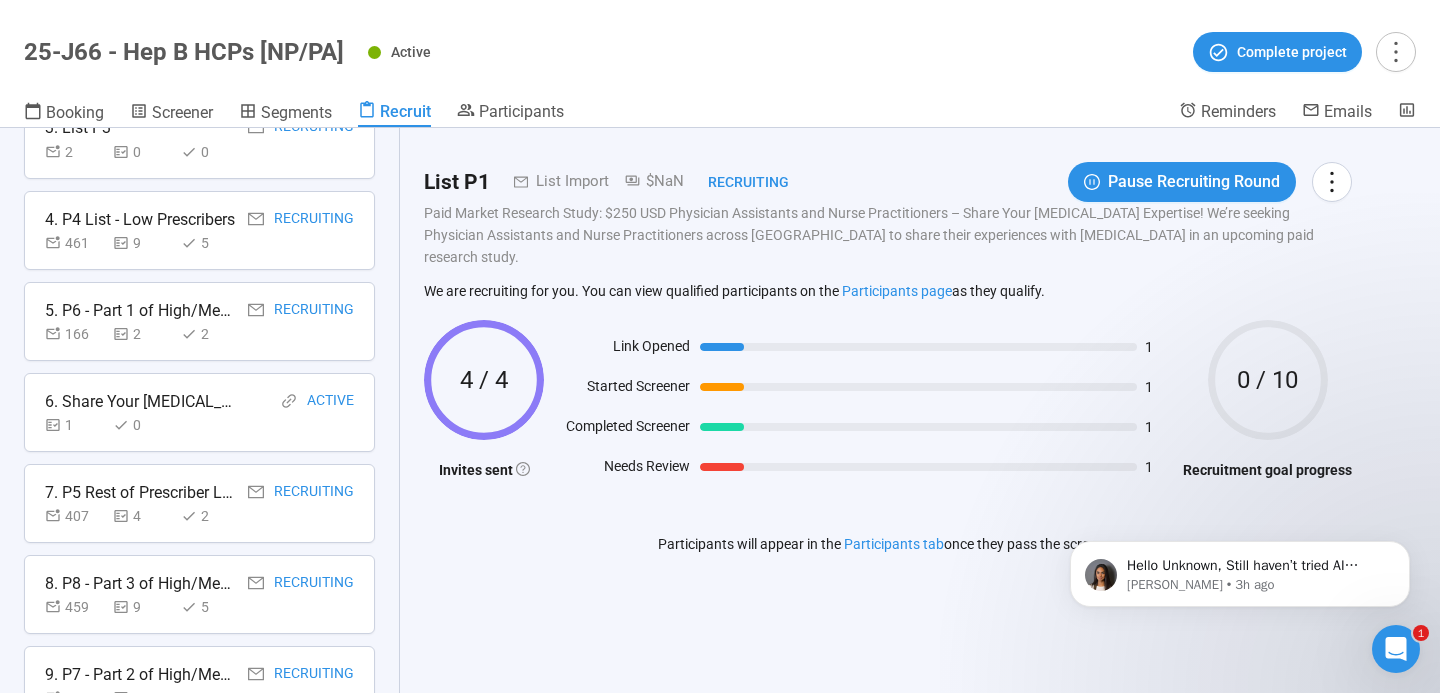 scroll, scrollTop: 642, scrollLeft: 0, axis: vertical 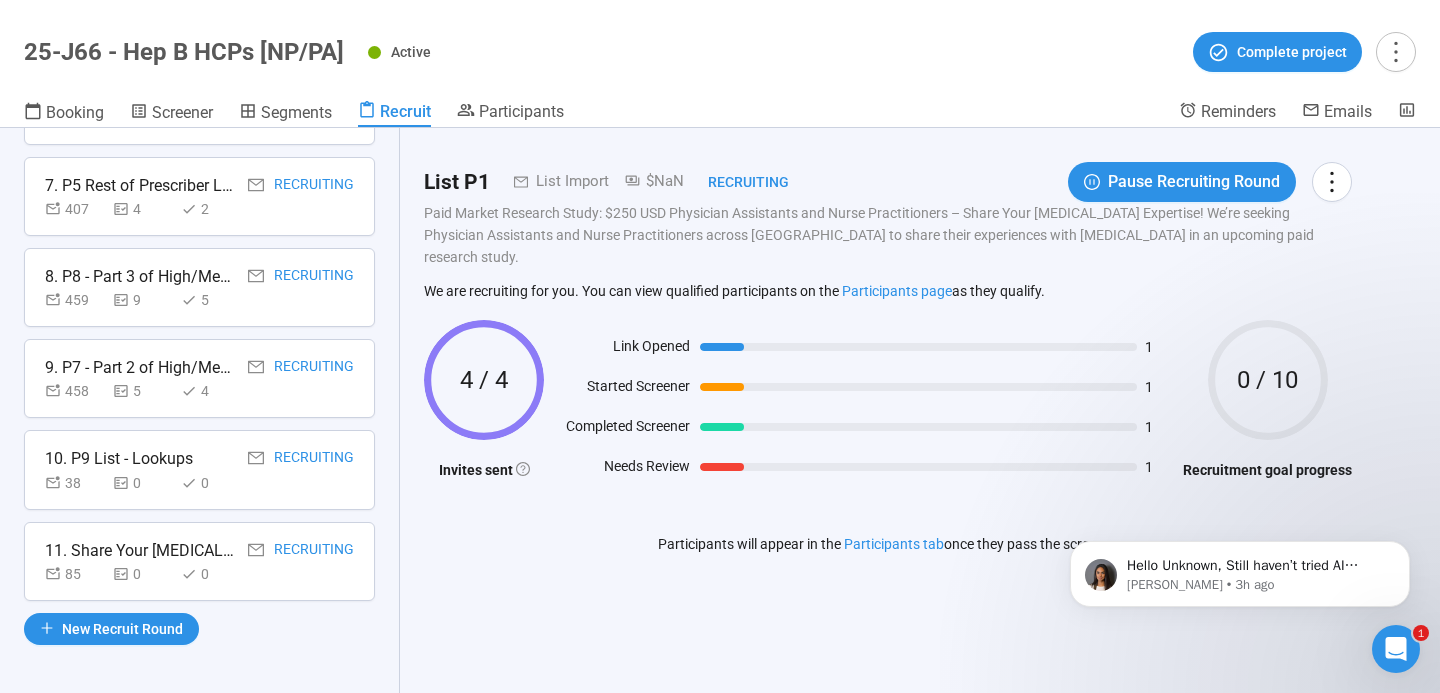 click on "11. Share Your [MEDICAL_DATA] Expertise!" at bounding box center [140, 550] 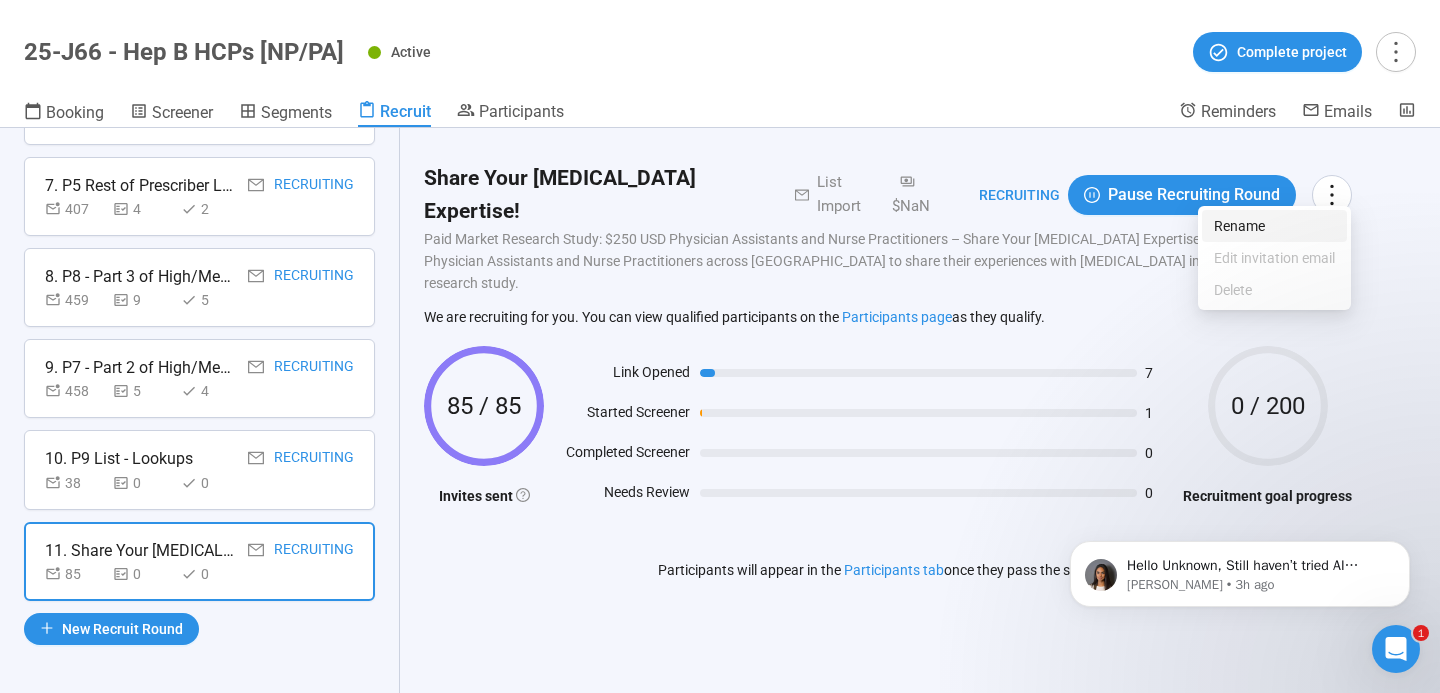 click on "Rename" at bounding box center [1274, 226] 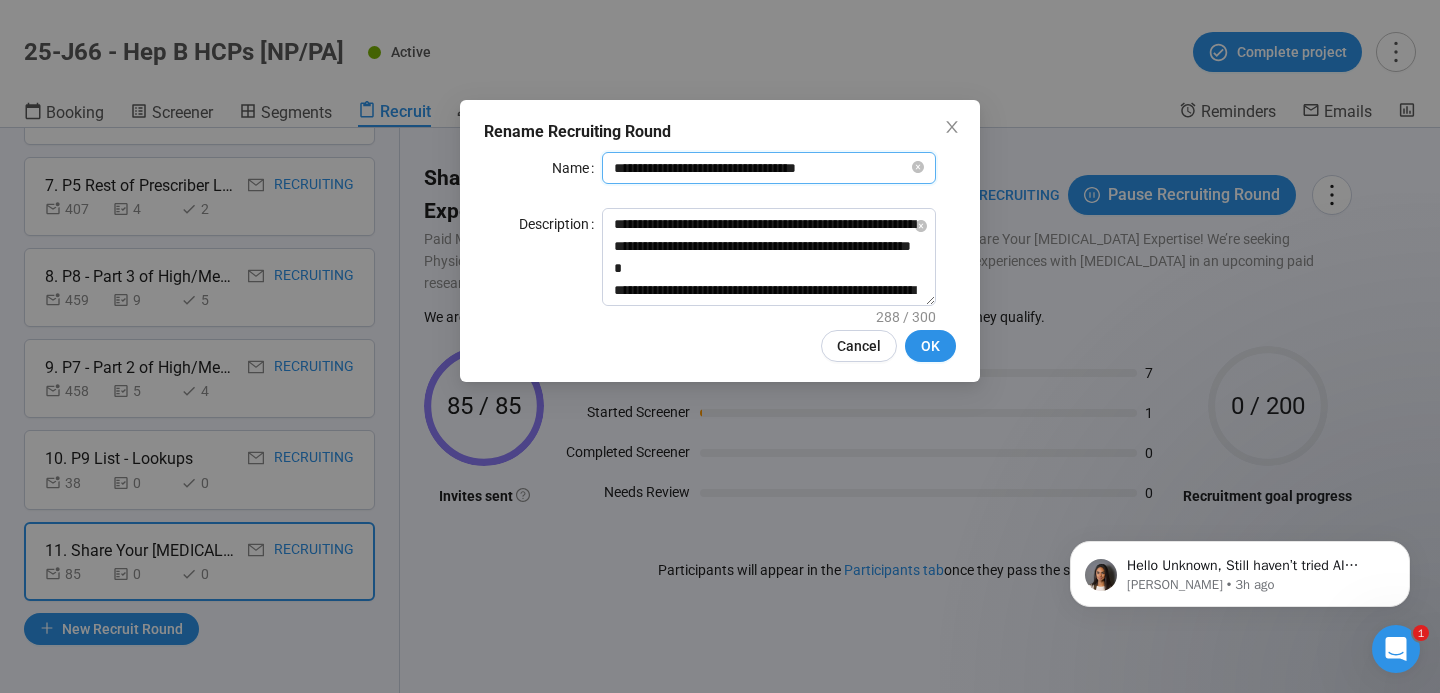 drag, startPoint x: 857, startPoint y: 168, endPoint x: 602, endPoint y: 170, distance: 255.00784 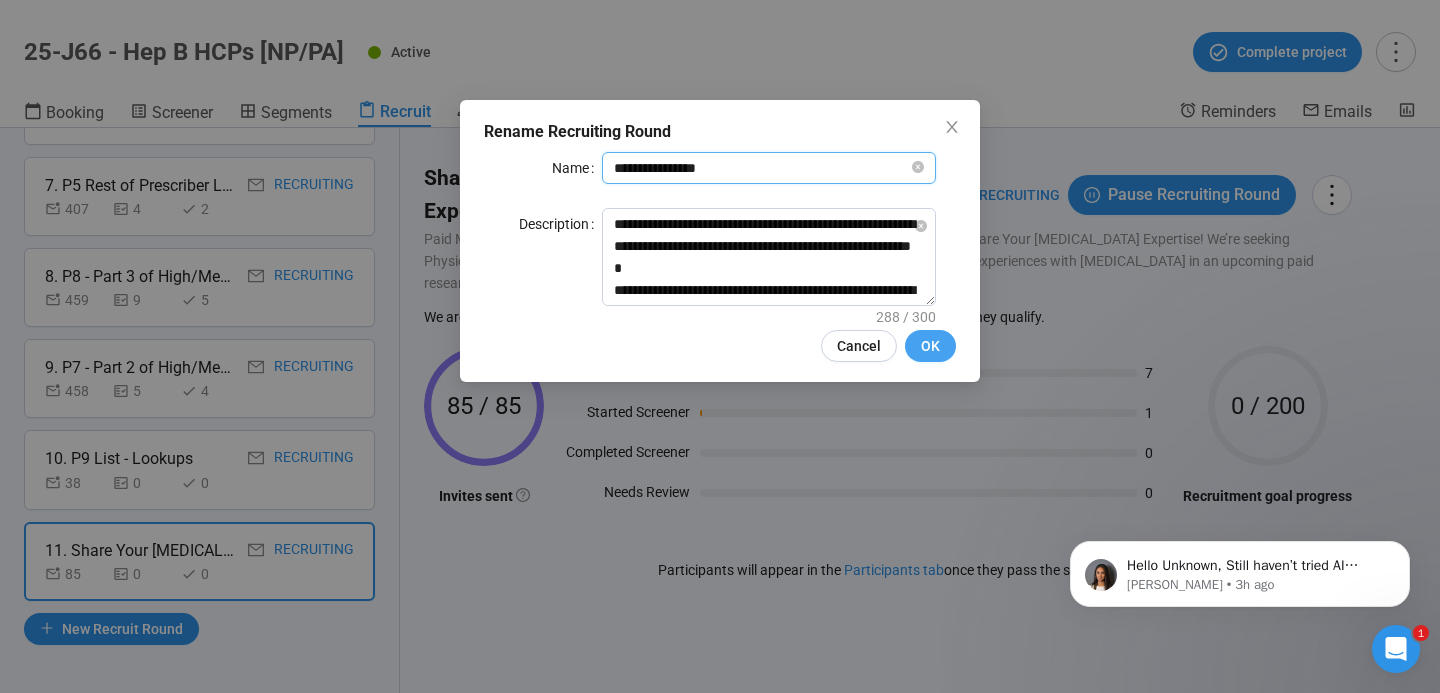 type on "**********" 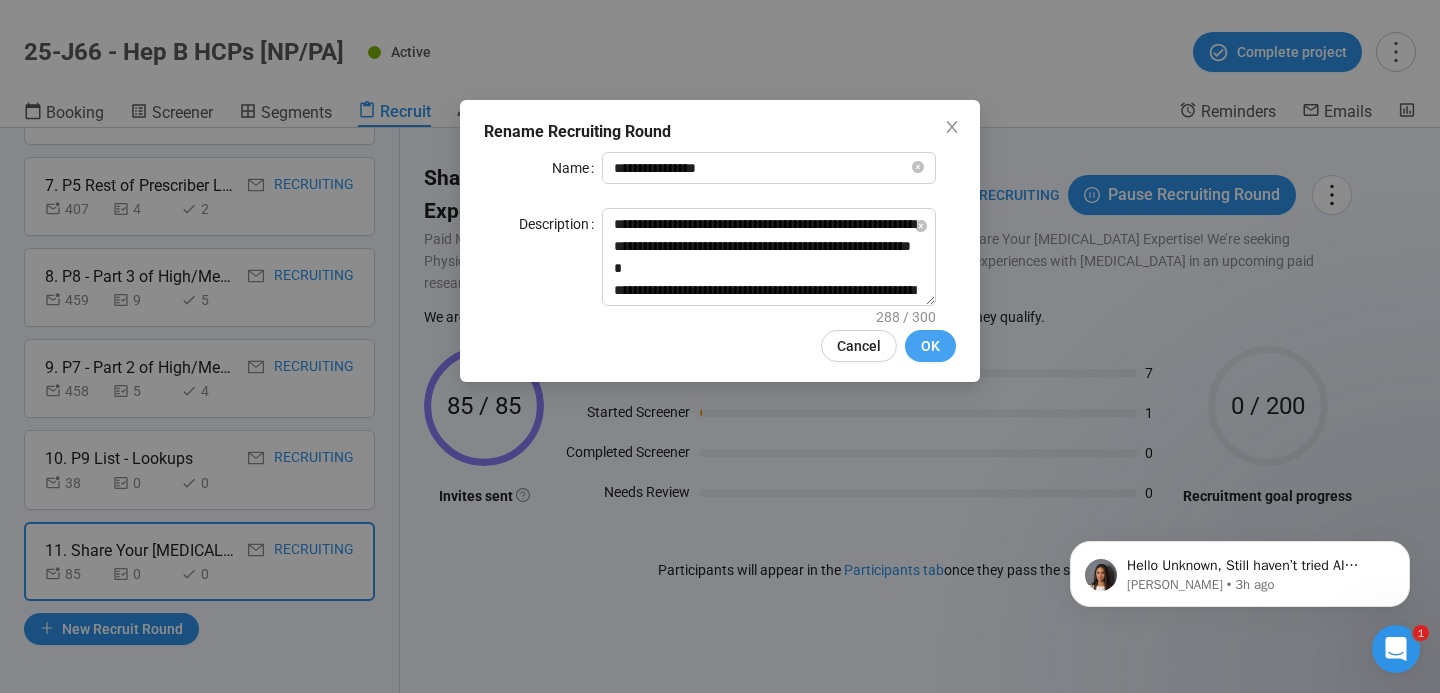 click on "OK" at bounding box center (930, 346) 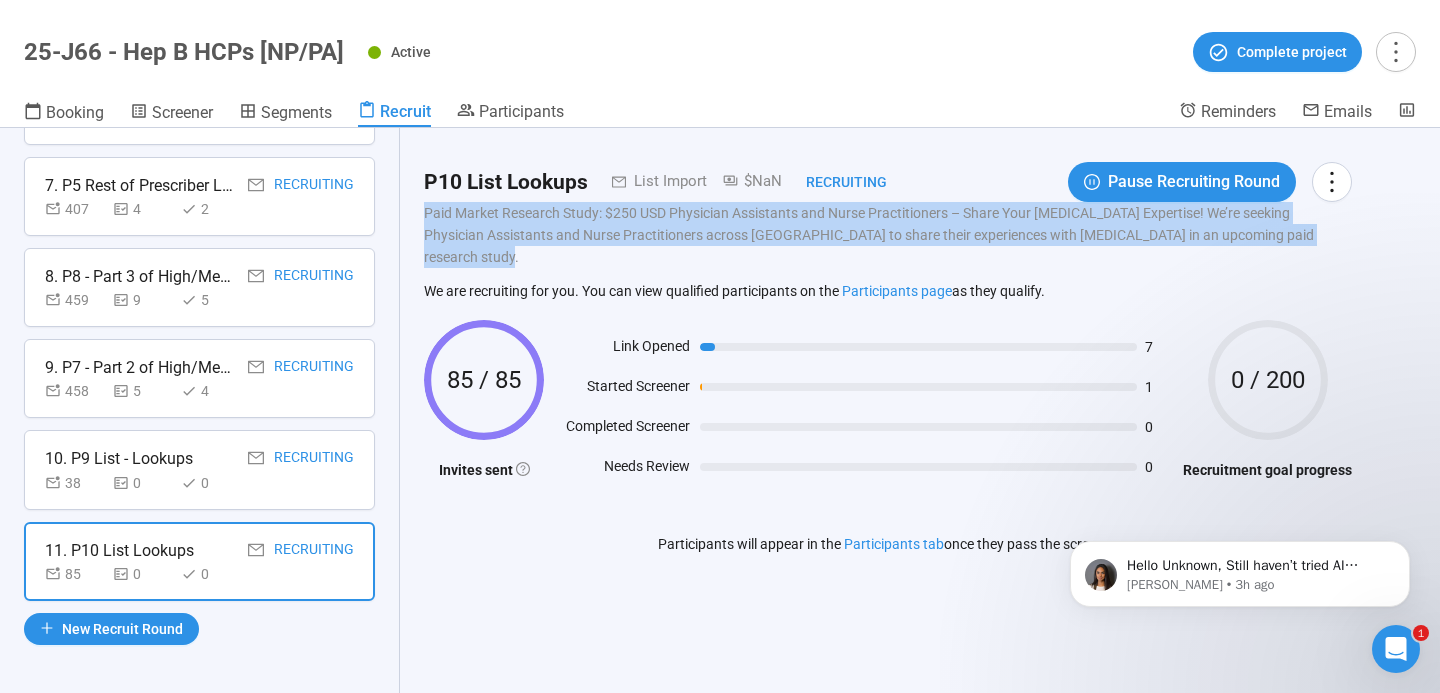 drag, startPoint x: 420, startPoint y: 214, endPoint x: 1343, endPoint y: 236, distance: 923.26215 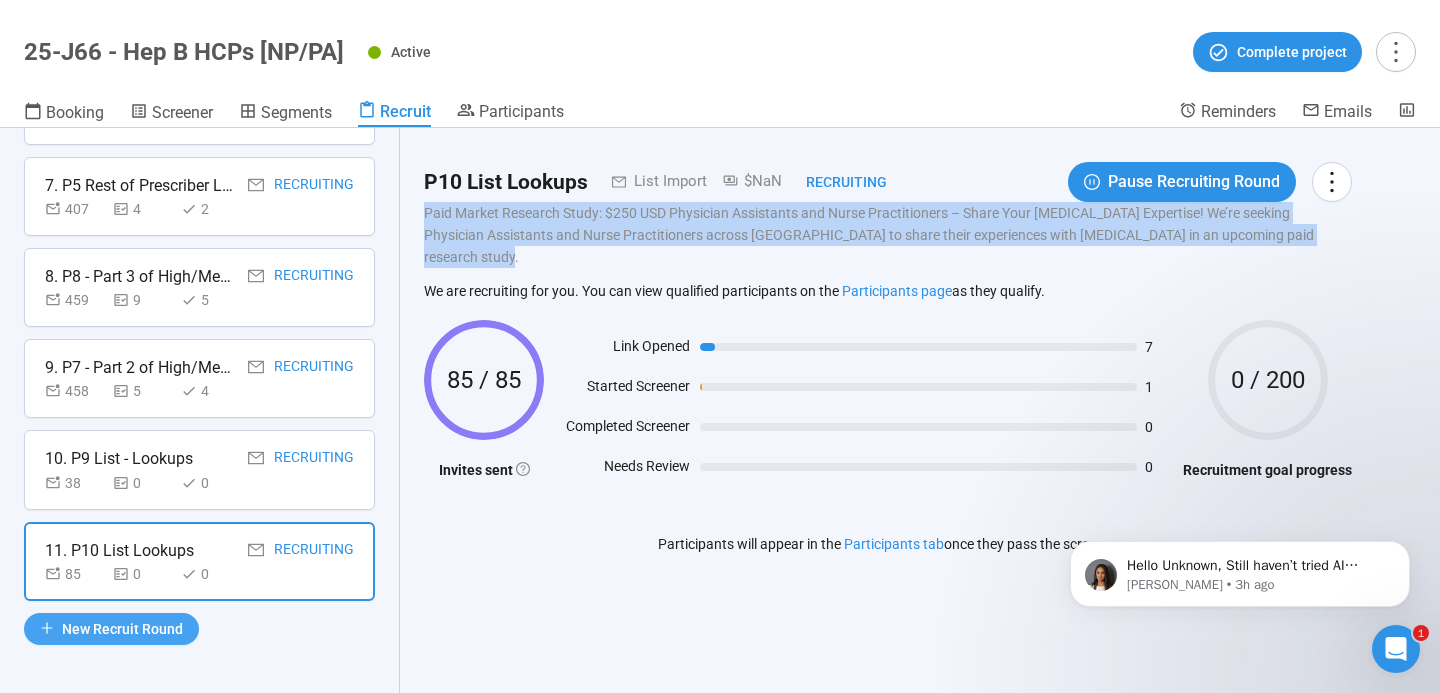 click on "New Recruit Round" at bounding box center [122, 629] 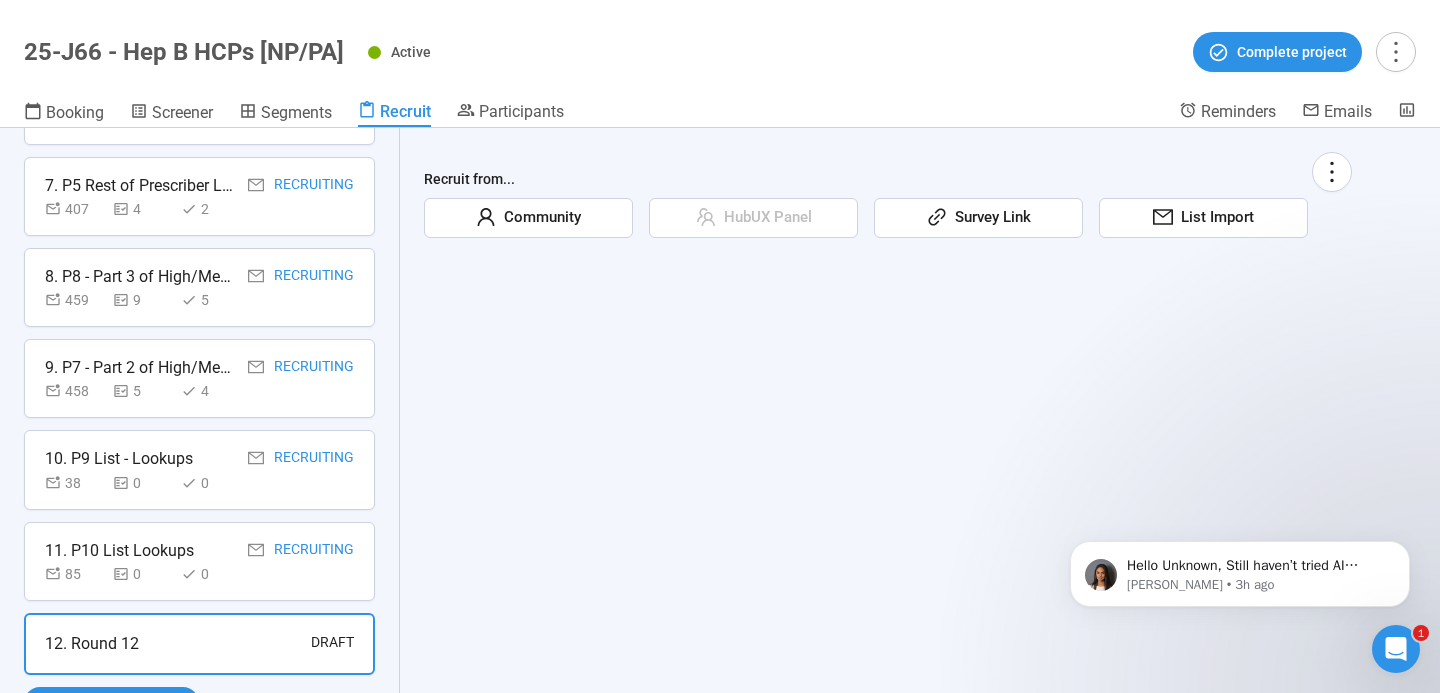 click on "Survey Link" at bounding box center (989, 218) 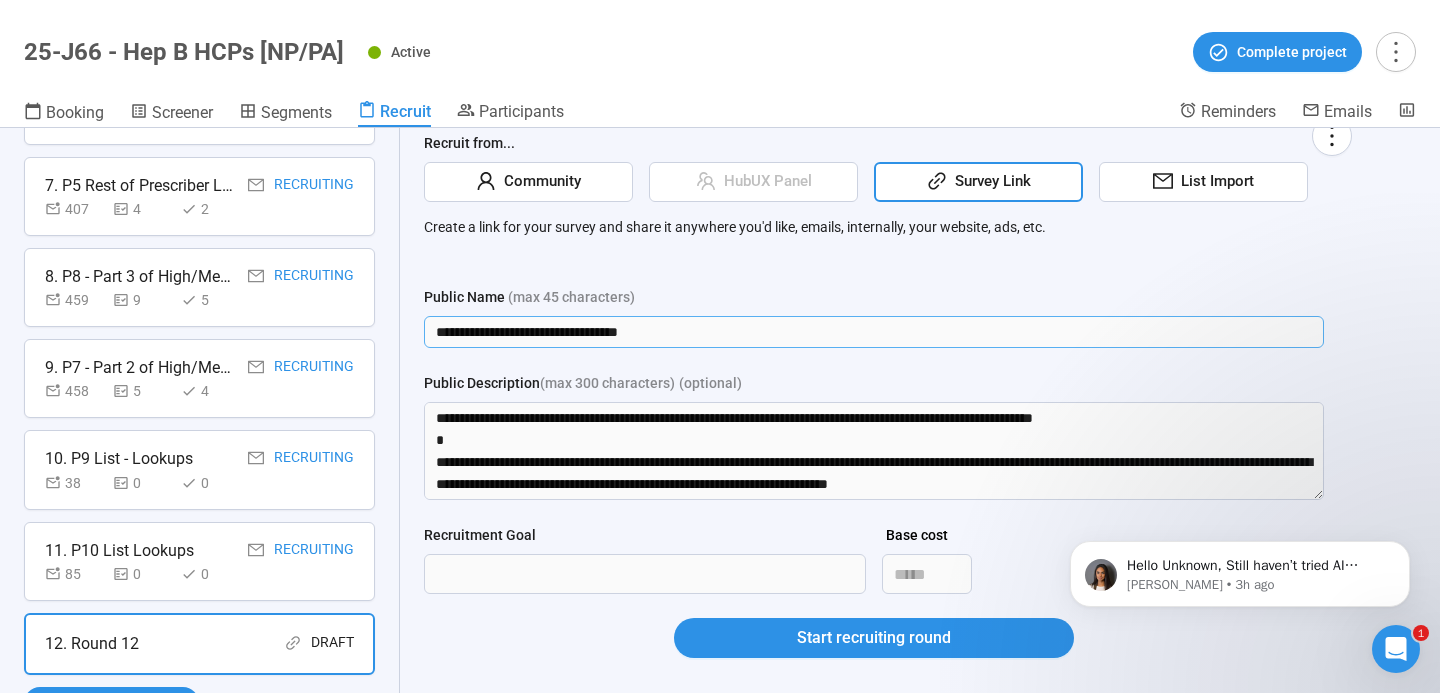 scroll, scrollTop: 73, scrollLeft: 0, axis: vertical 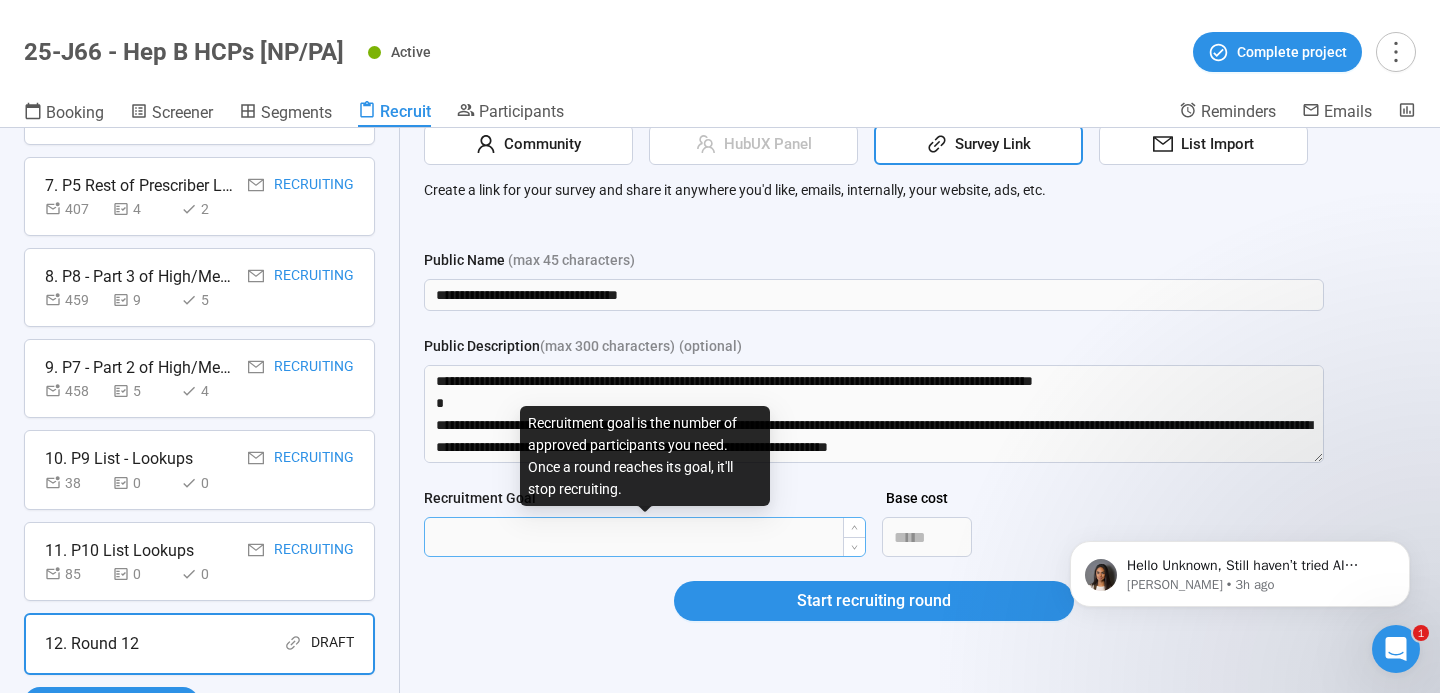 click on "Recruitment Goal" at bounding box center [645, 537] 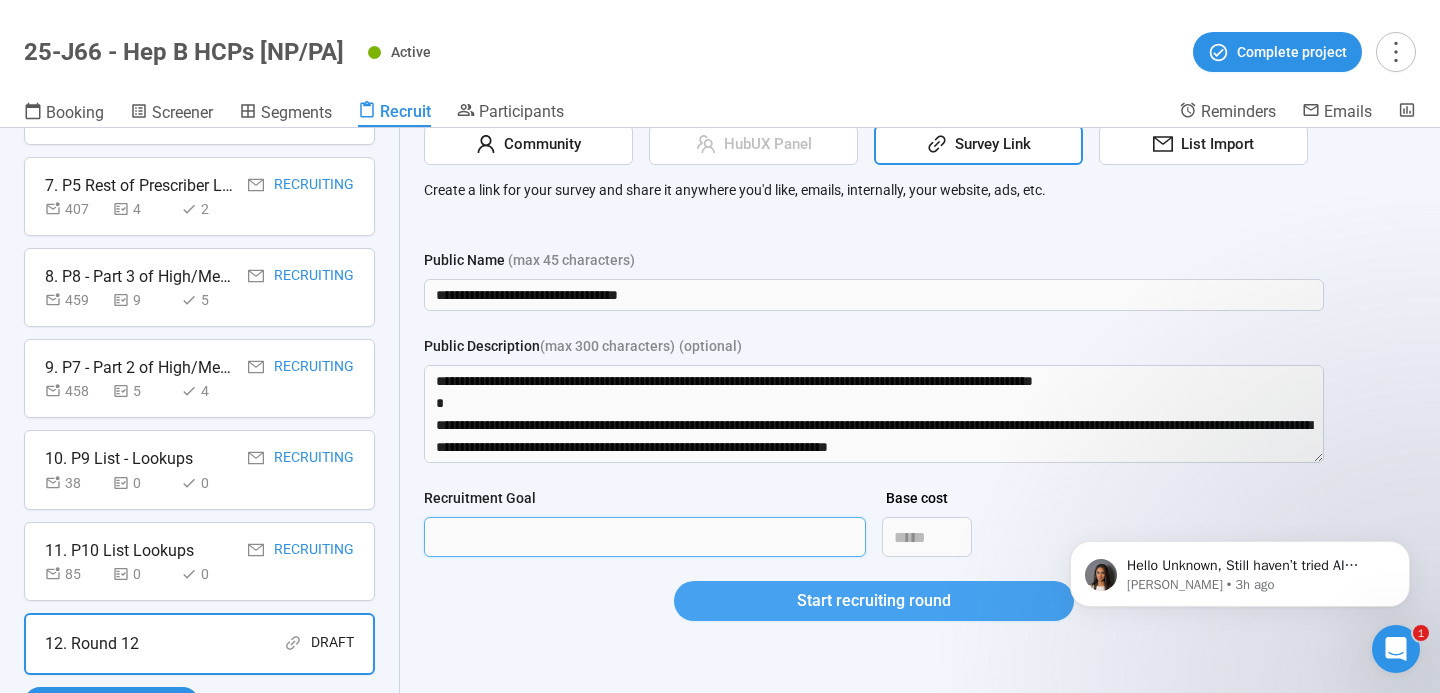 type on "***" 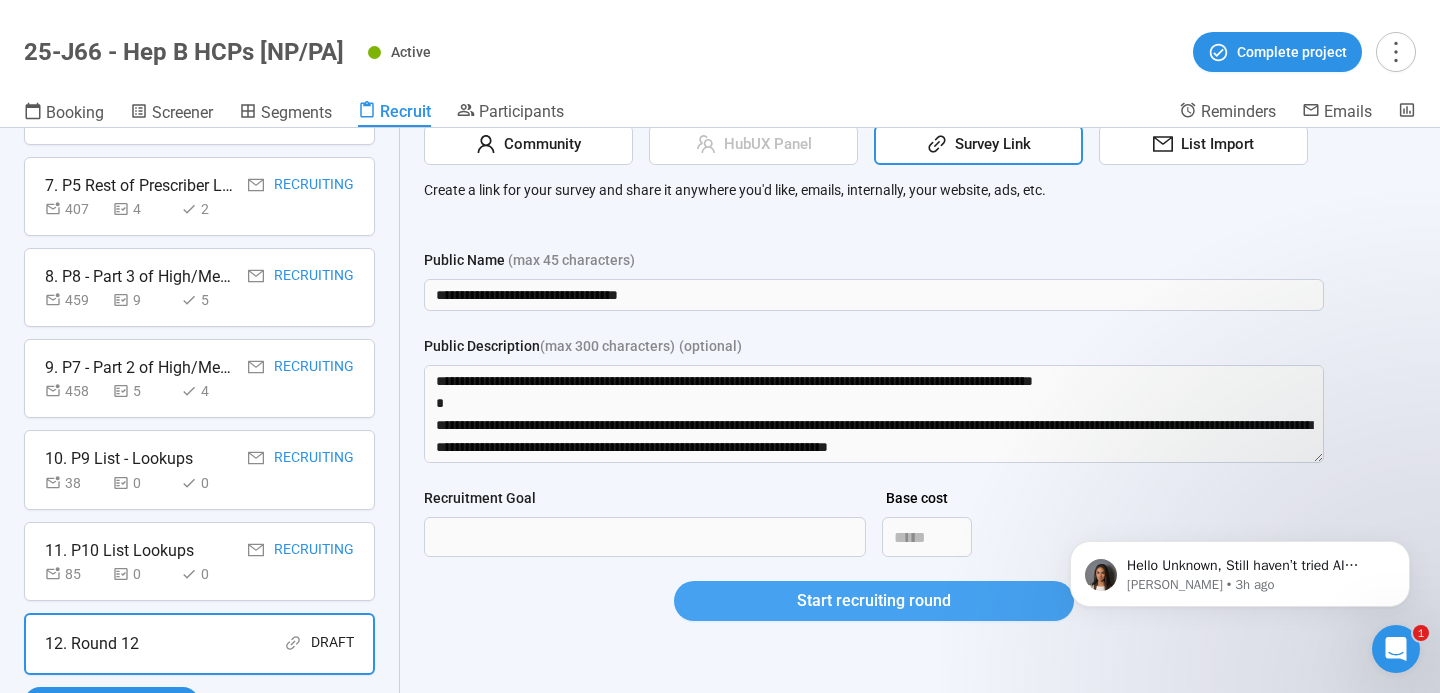click on "Start recruiting round" at bounding box center (874, 601) 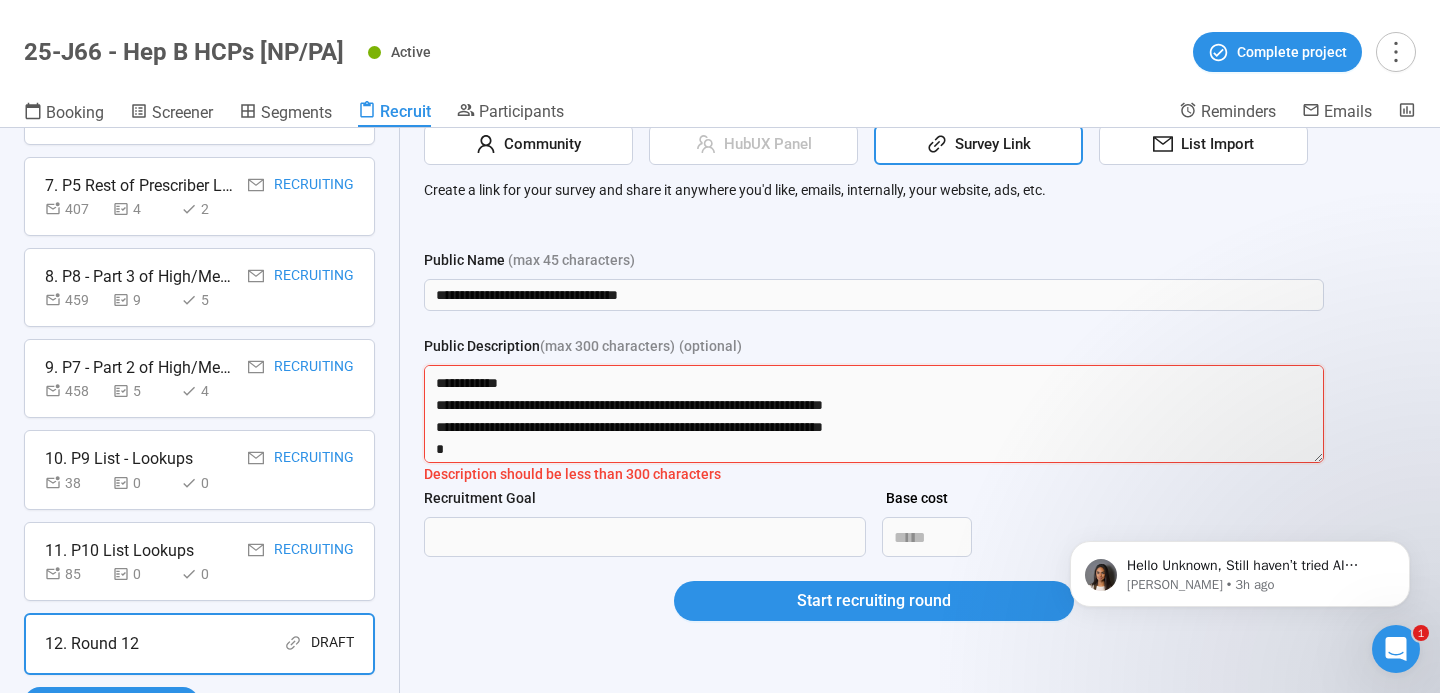 scroll, scrollTop: 396, scrollLeft: 0, axis: vertical 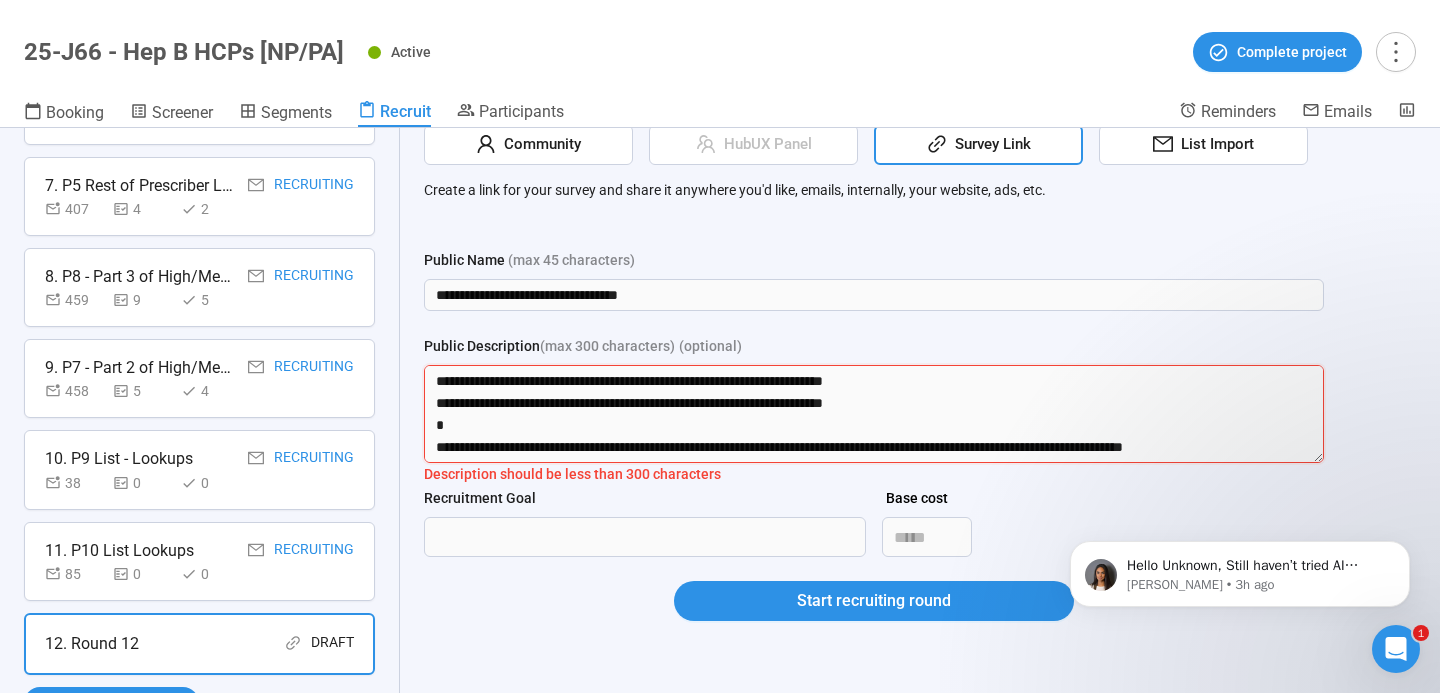 drag, startPoint x: 629, startPoint y: 447, endPoint x: 687, endPoint y: 545, distance: 113.87713 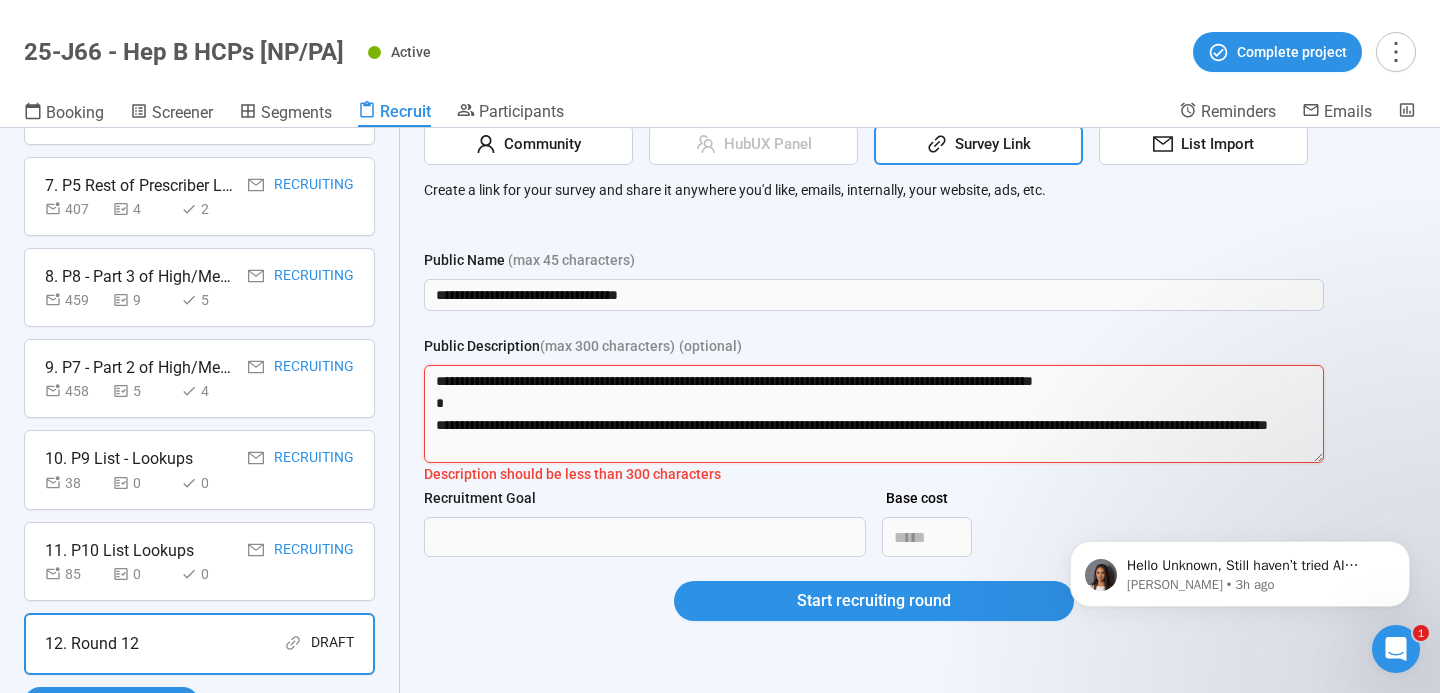 scroll, scrollTop: 0, scrollLeft: 0, axis: both 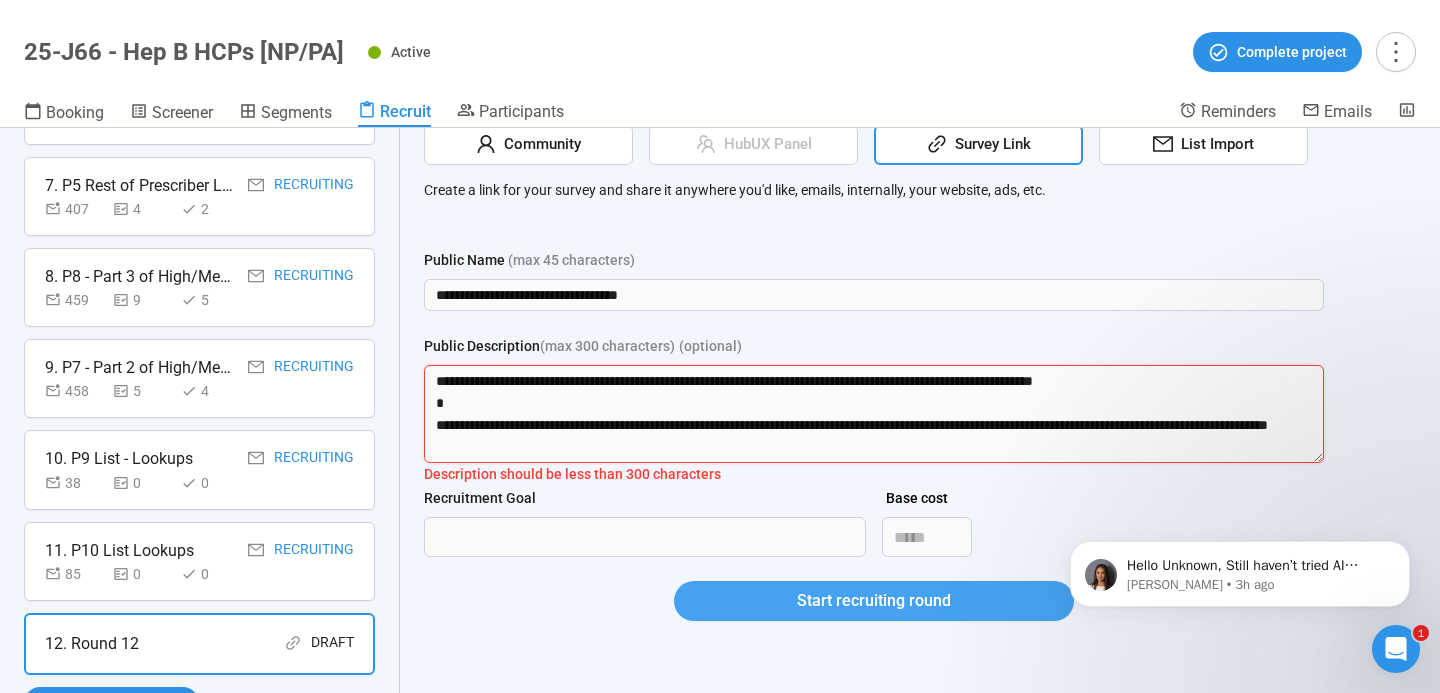 type on "**********" 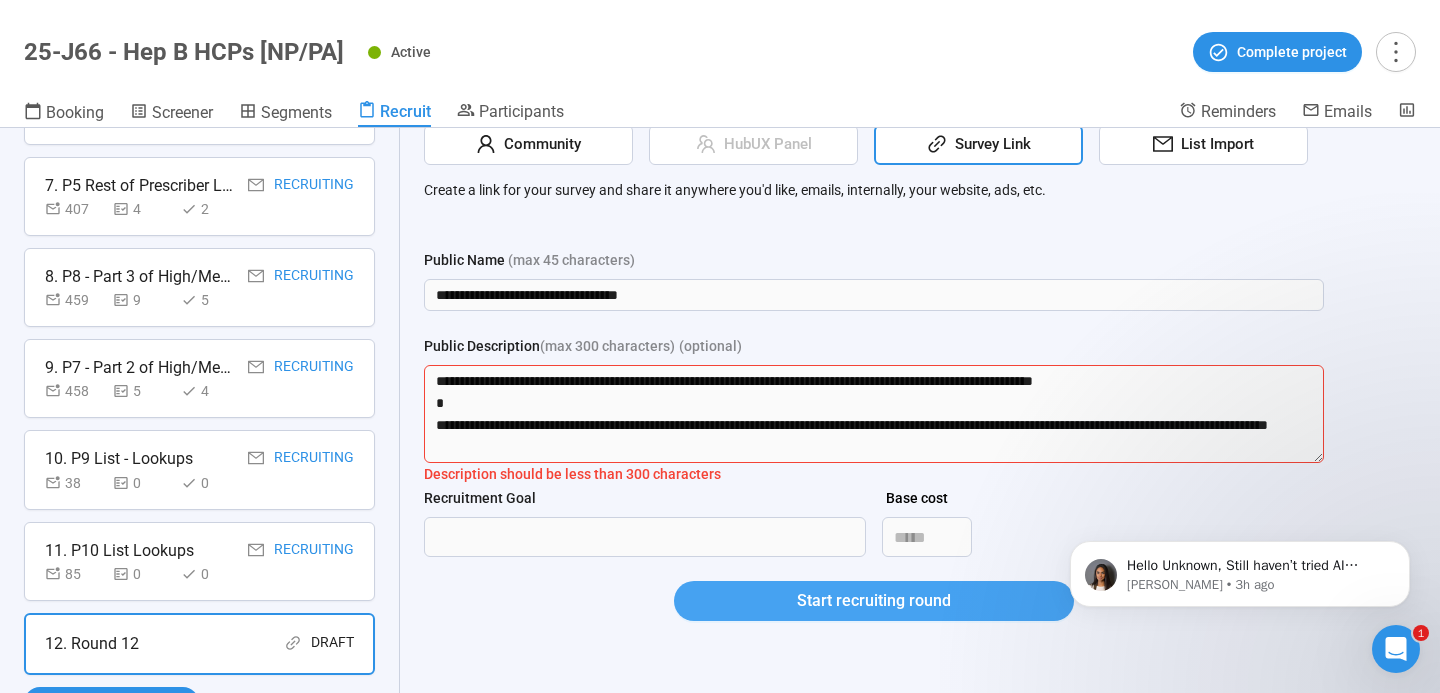 click on "Start recruiting round" at bounding box center [874, 601] 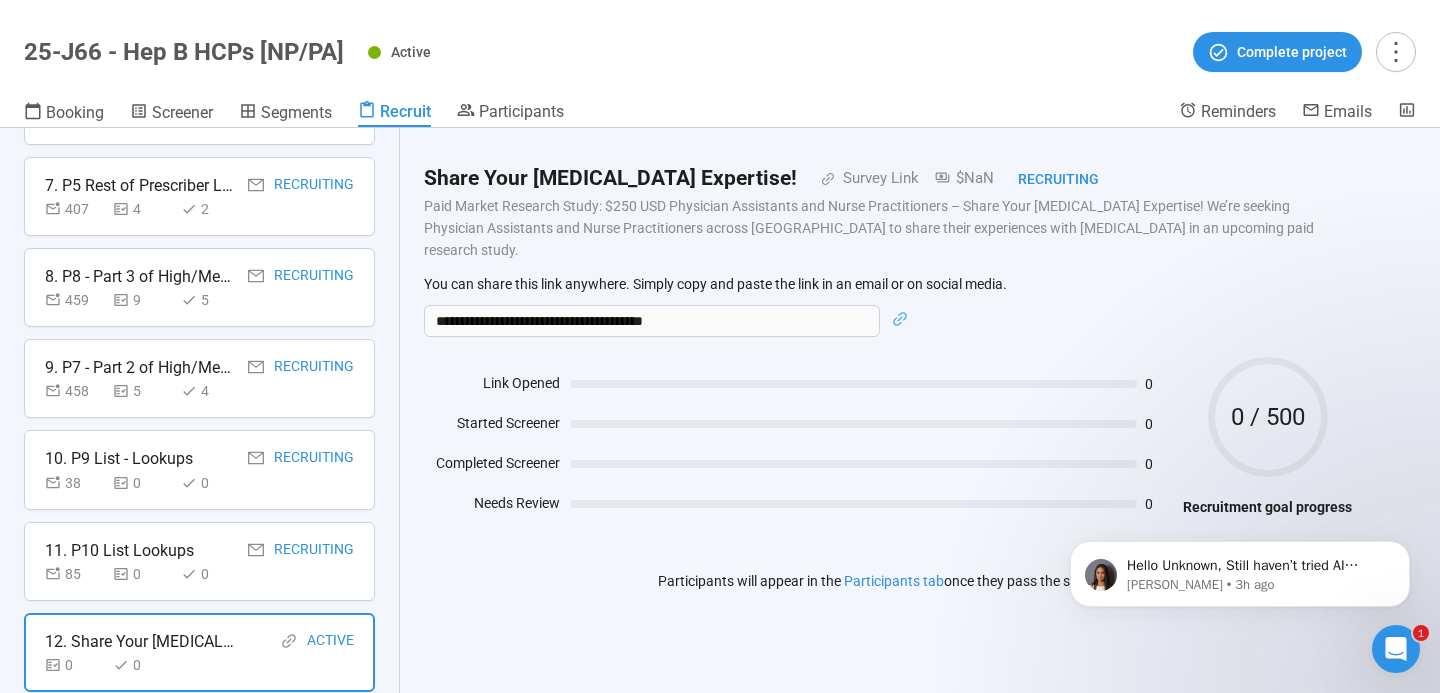 scroll, scrollTop: 0, scrollLeft: 0, axis: both 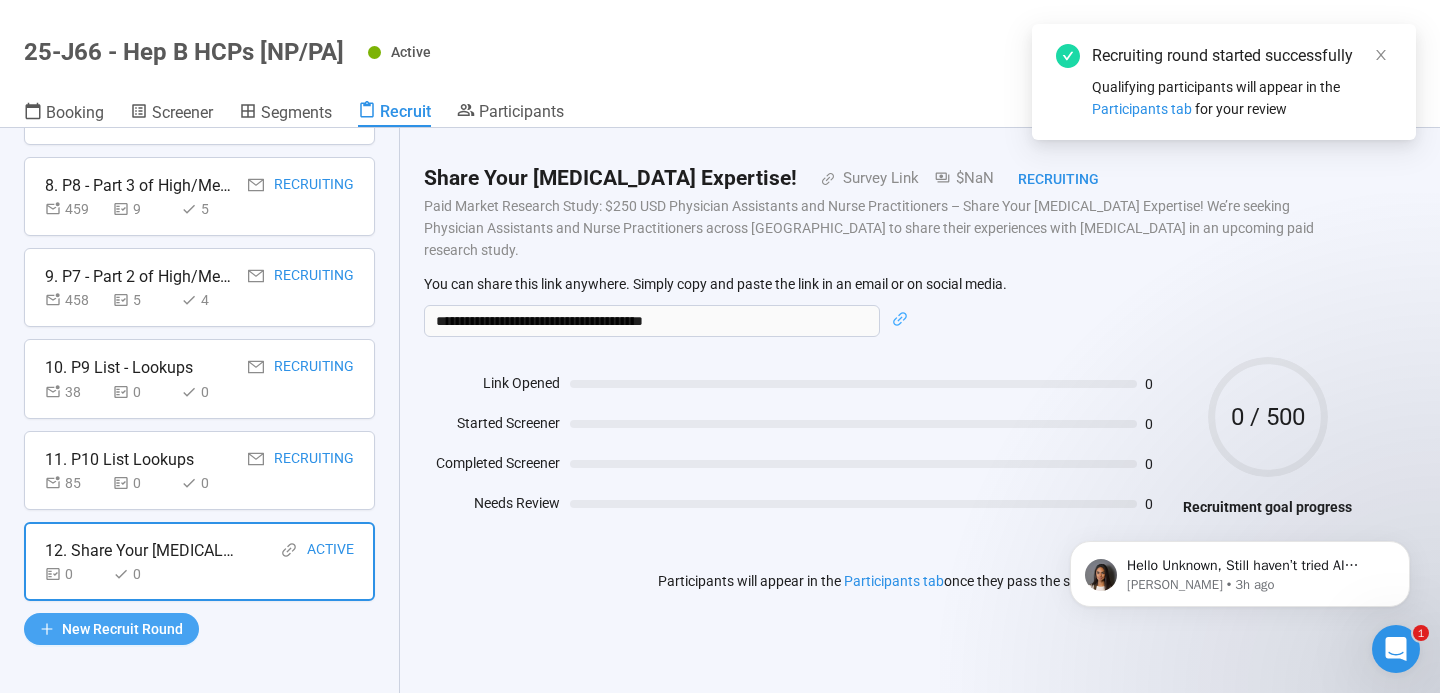 click on "New Recruit Round" at bounding box center (122, 629) 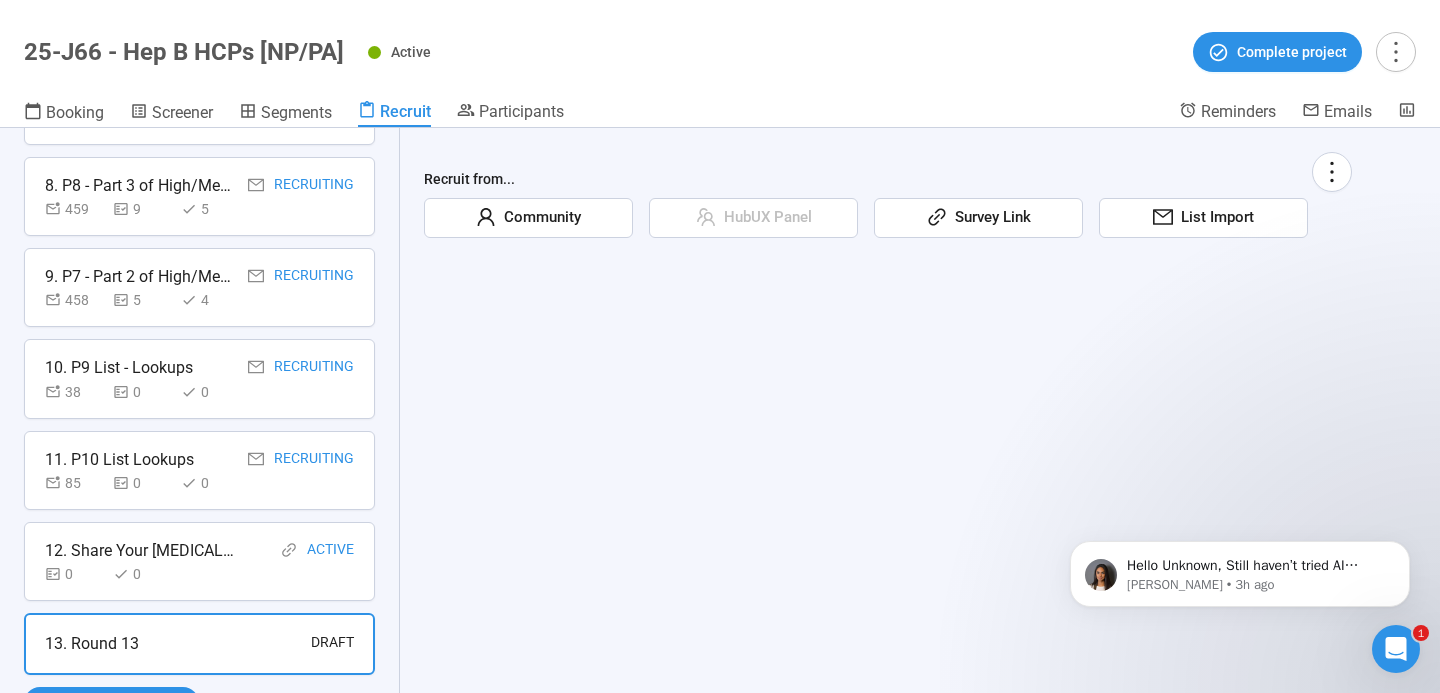 click on "List Import" at bounding box center (1213, 218) 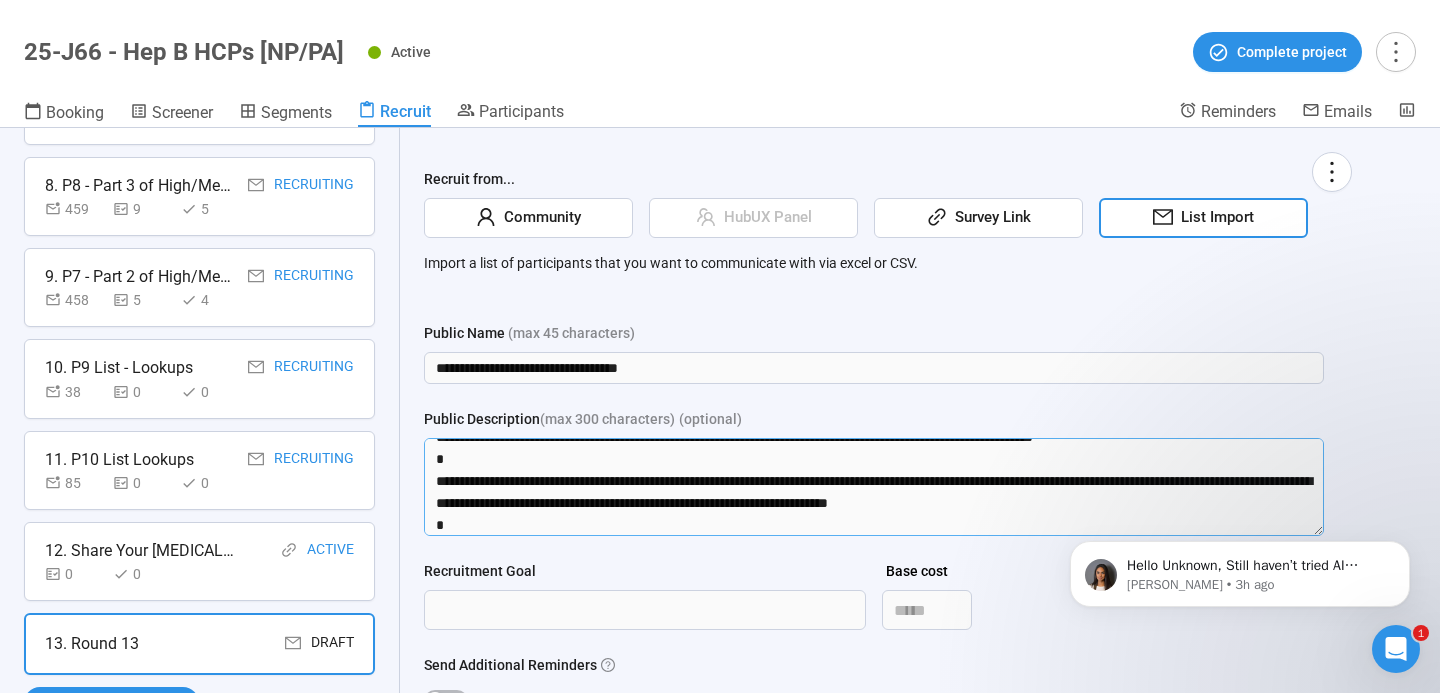 scroll, scrollTop: 22, scrollLeft: 0, axis: vertical 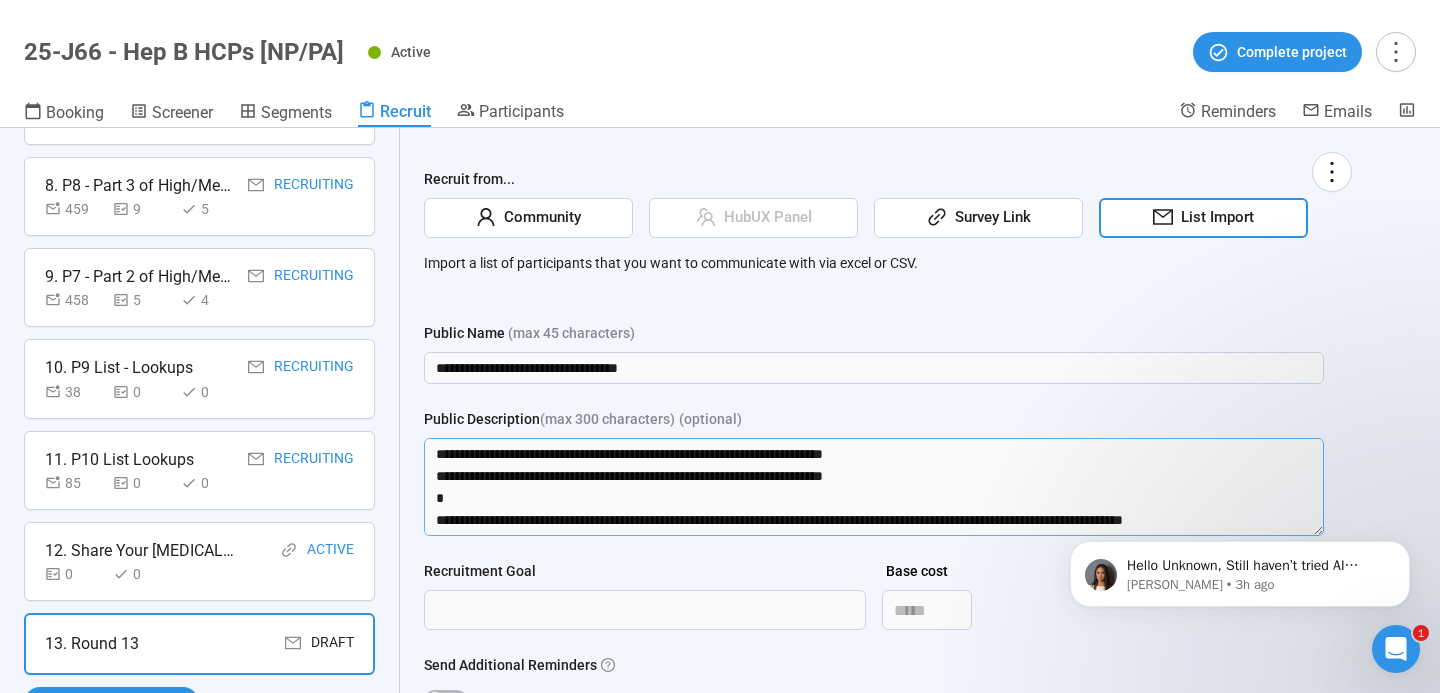 drag, startPoint x: 1199, startPoint y: 493, endPoint x: 1213, endPoint y: 585, distance: 93.05912 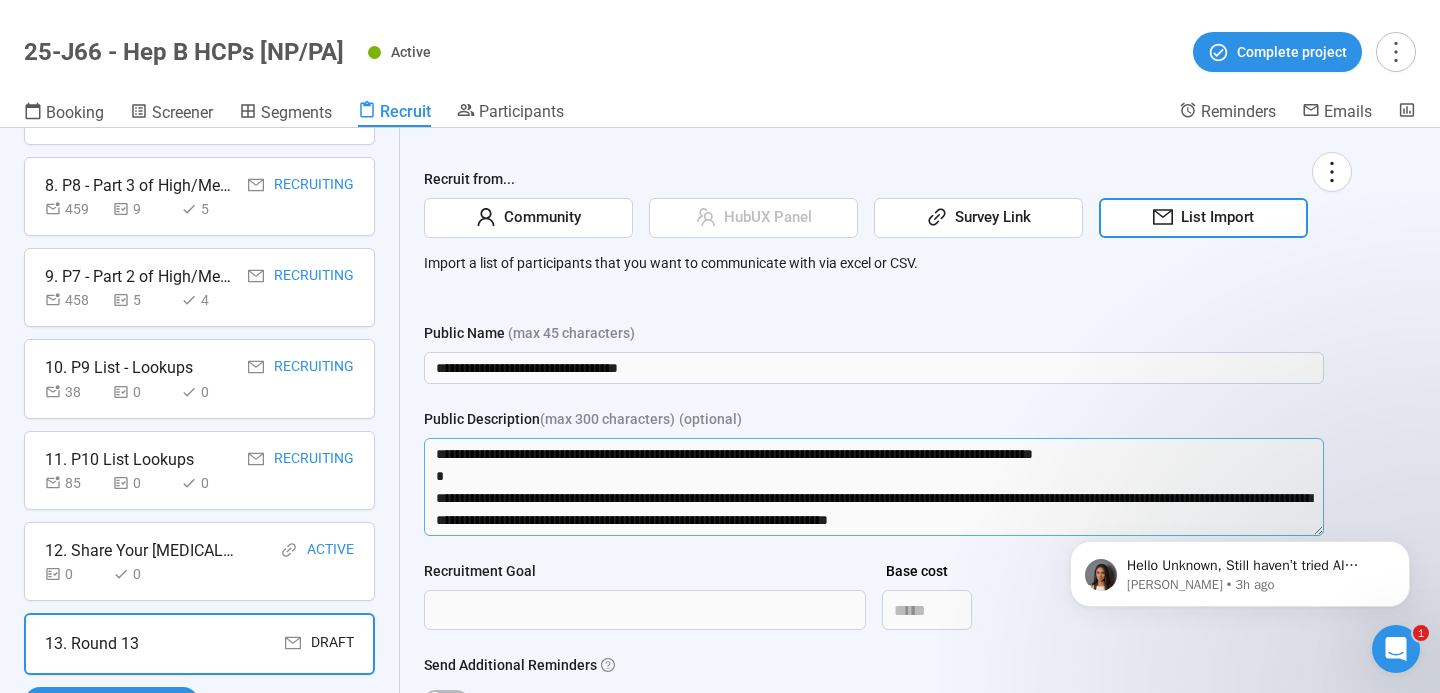 scroll, scrollTop: 0, scrollLeft: 0, axis: both 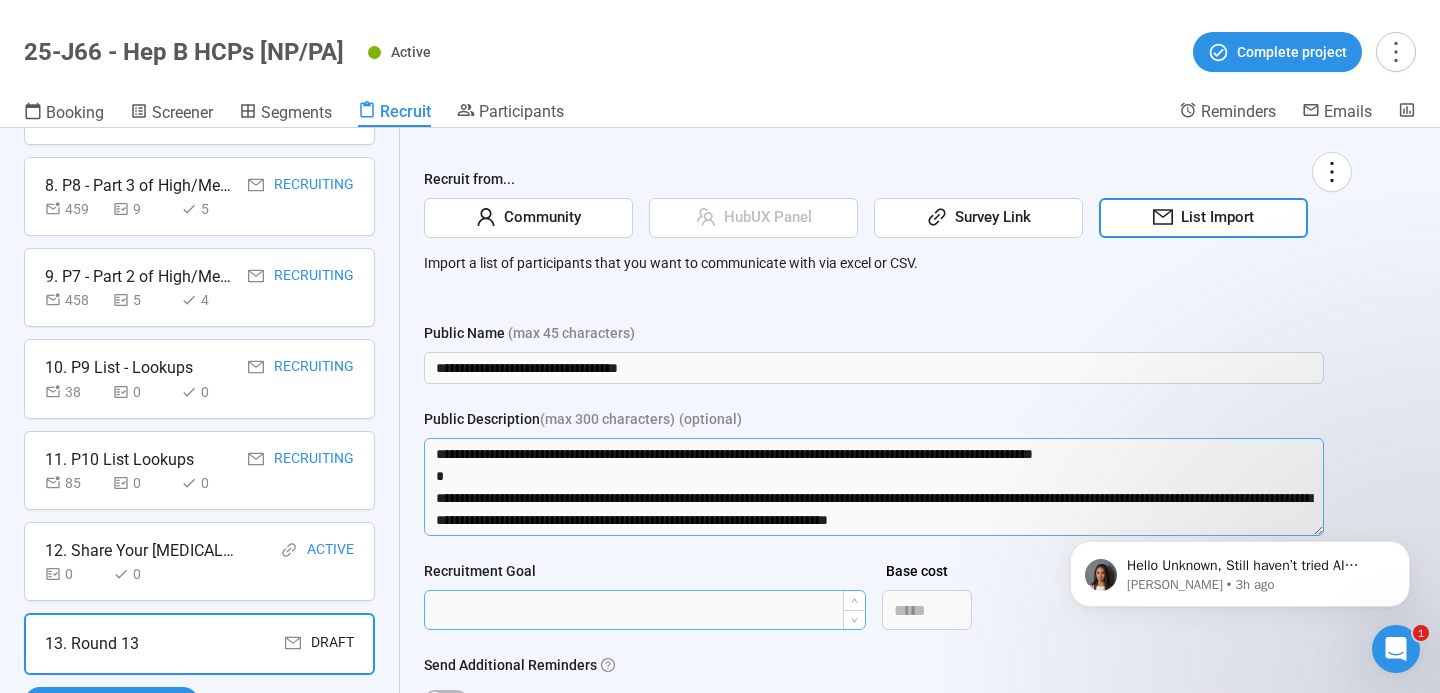 type on "**********" 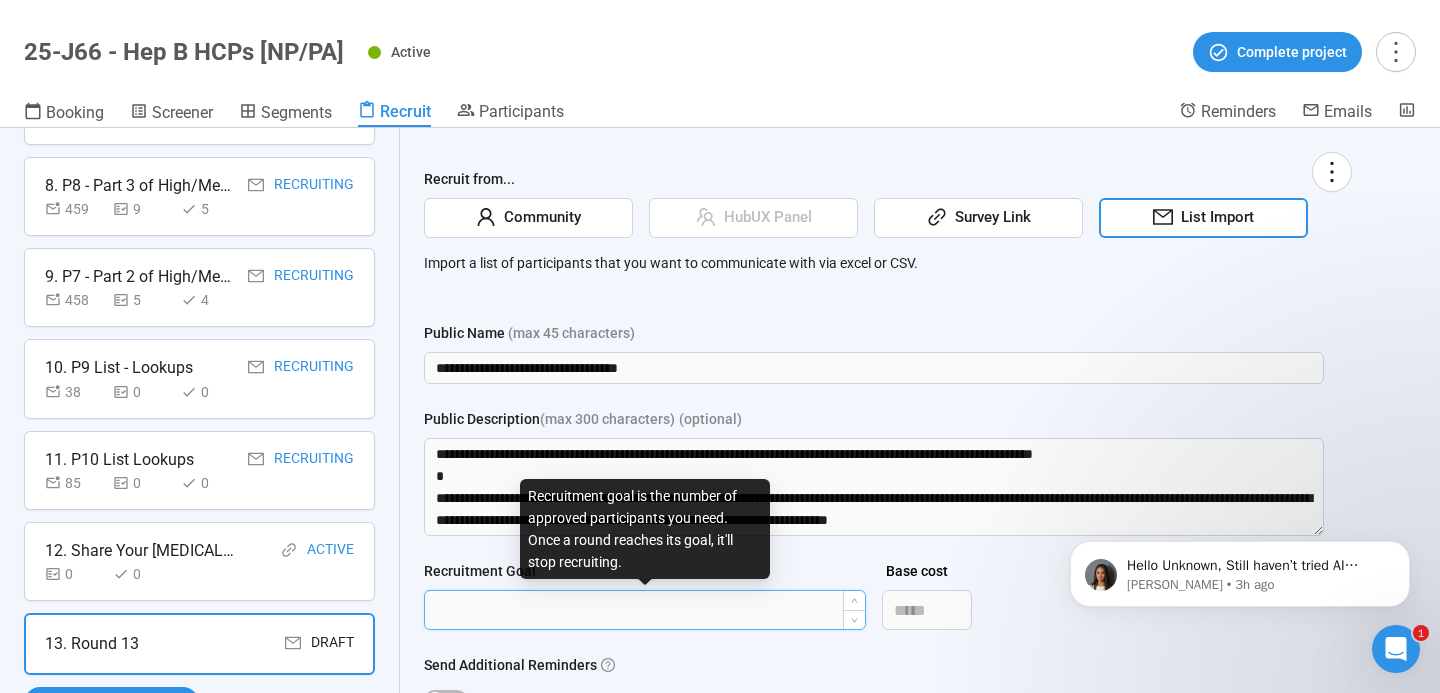 click on "Recruitment Goal" at bounding box center [645, 610] 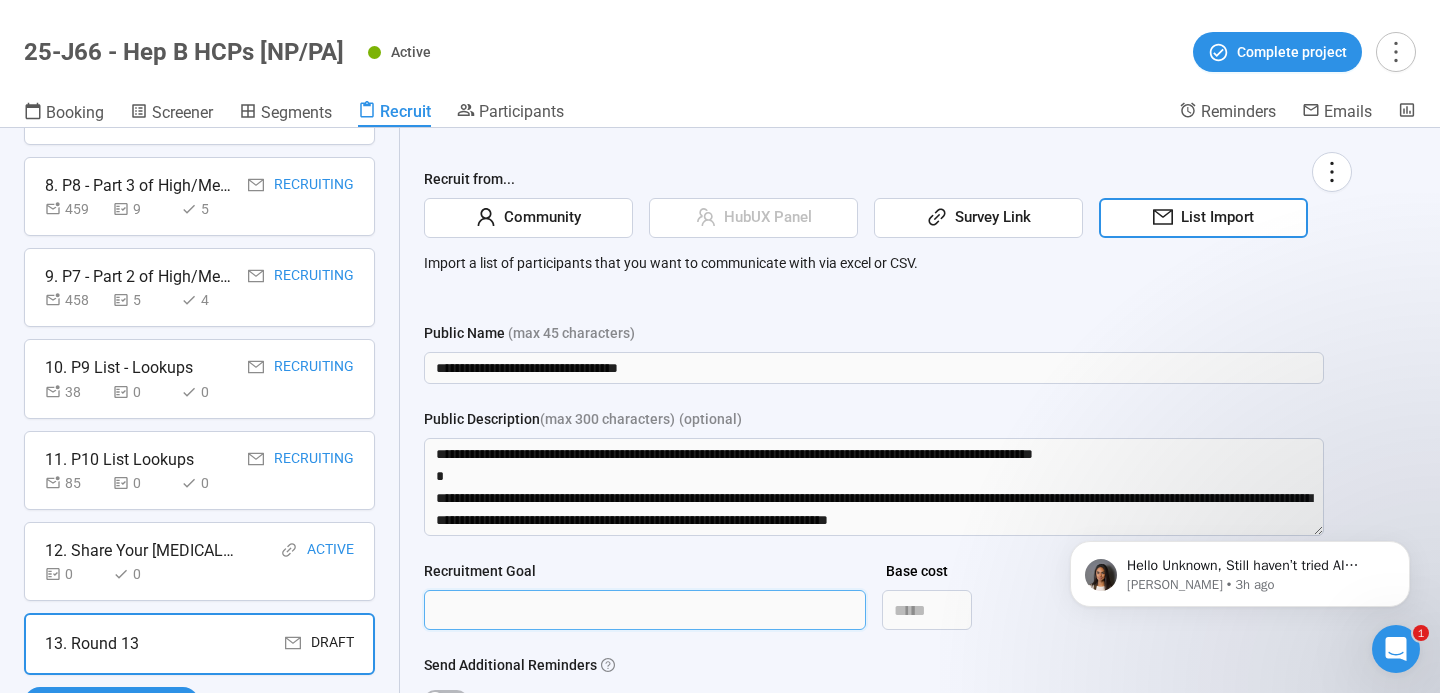 type on "***" 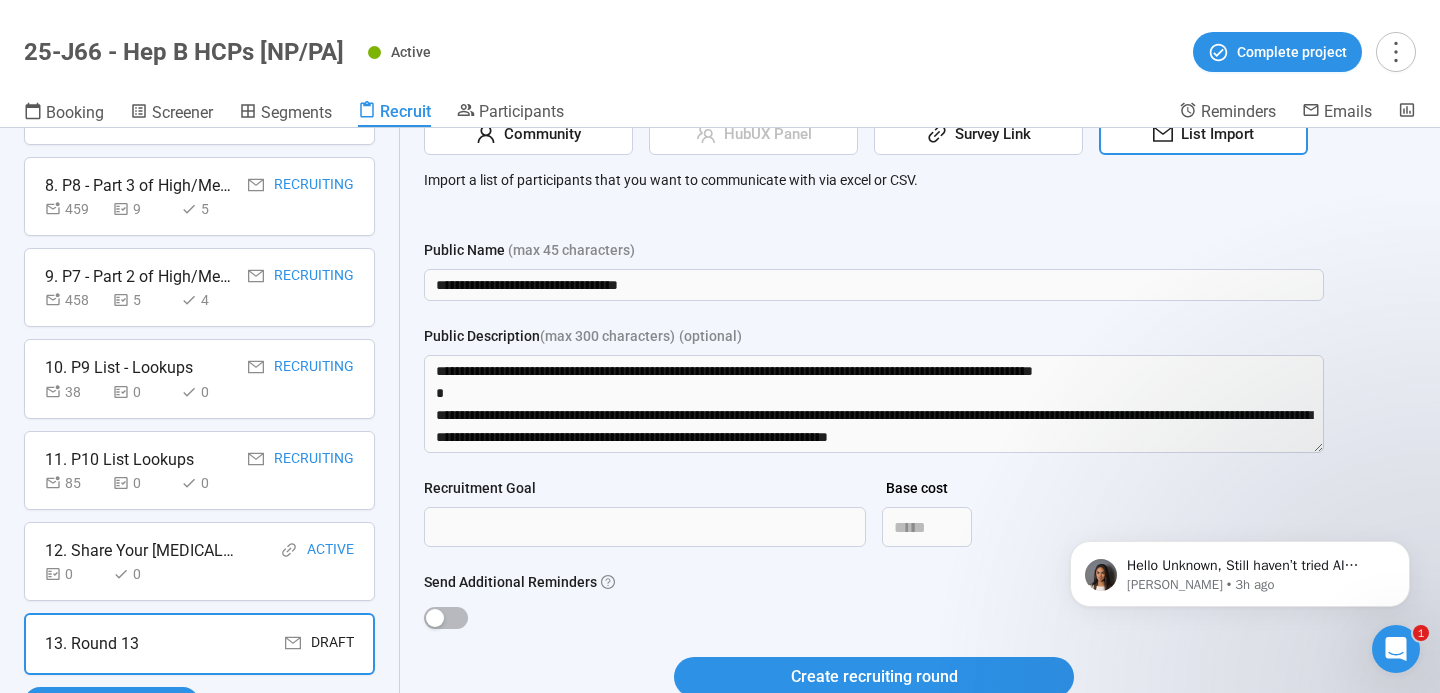 scroll, scrollTop: 159, scrollLeft: 0, axis: vertical 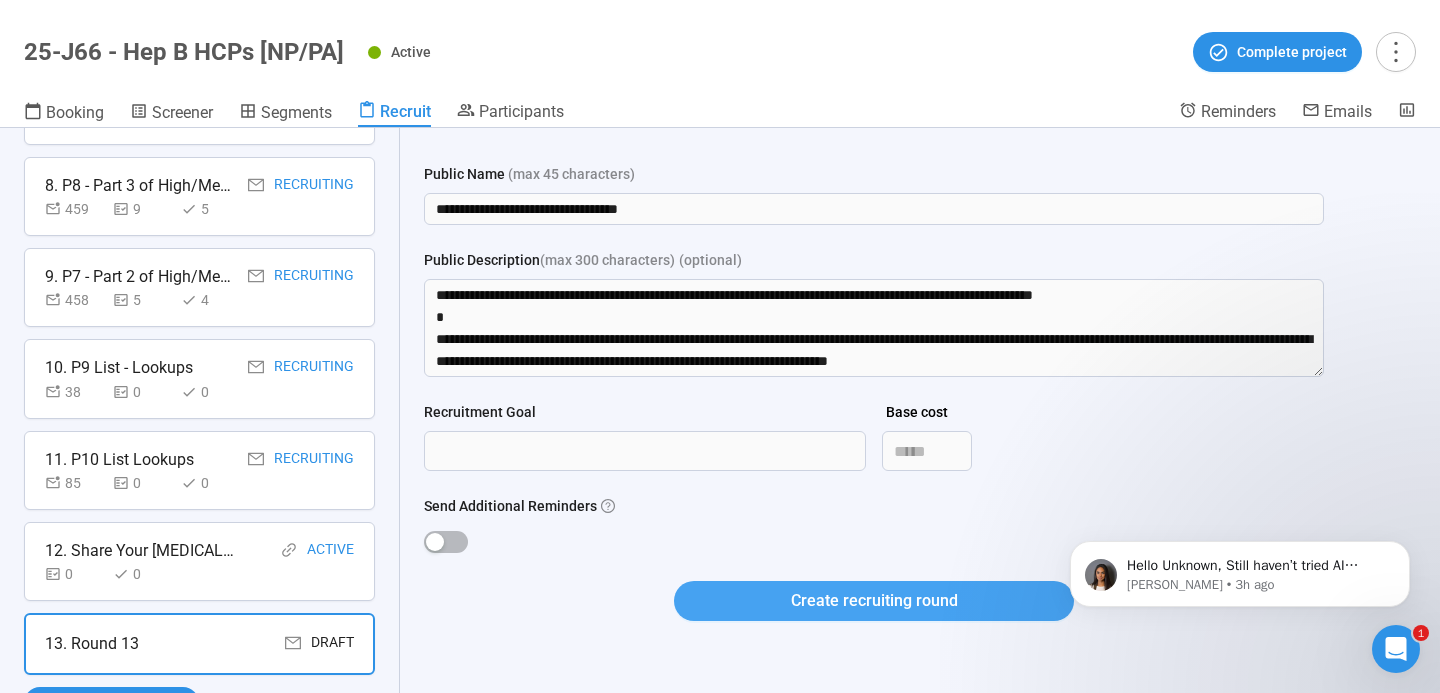 click on "Create recruiting round" at bounding box center (874, 601) 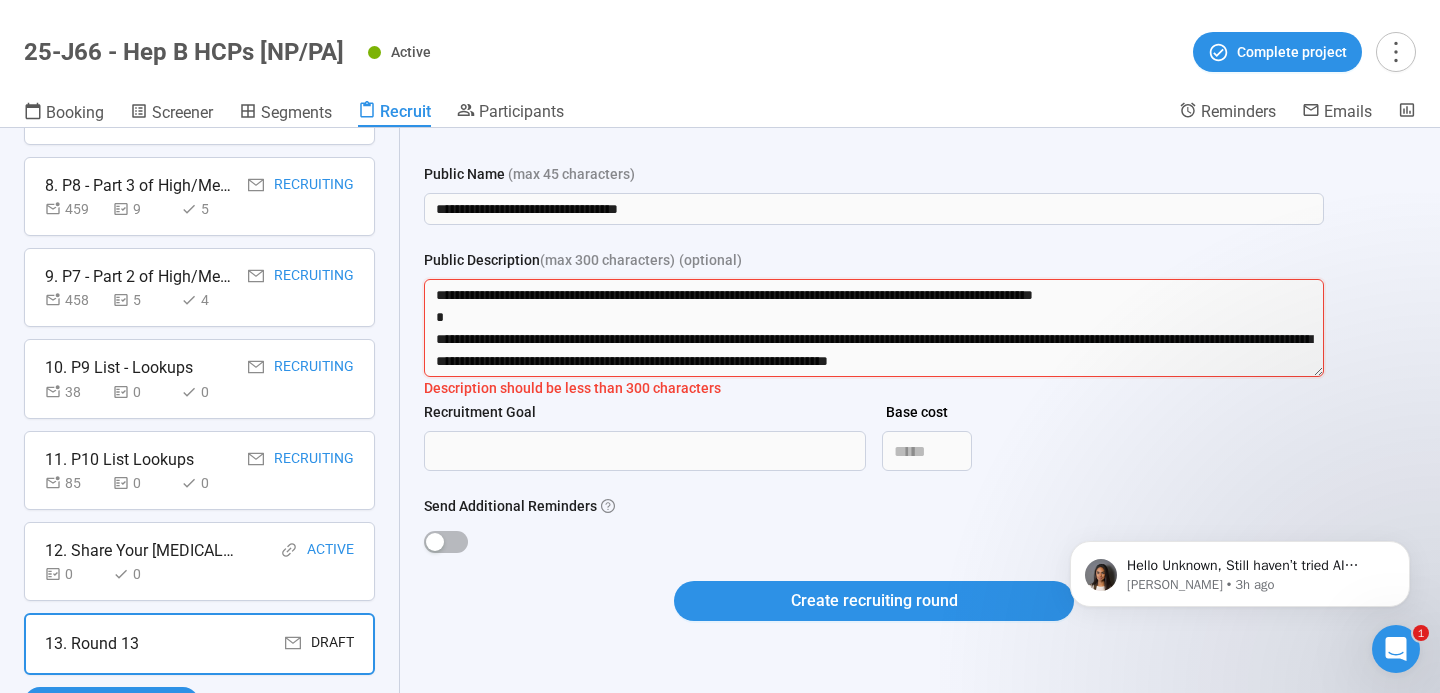 drag, startPoint x: 631, startPoint y: 358, endPoint x: 1410, endPoint y: 371, distance: 779.10846 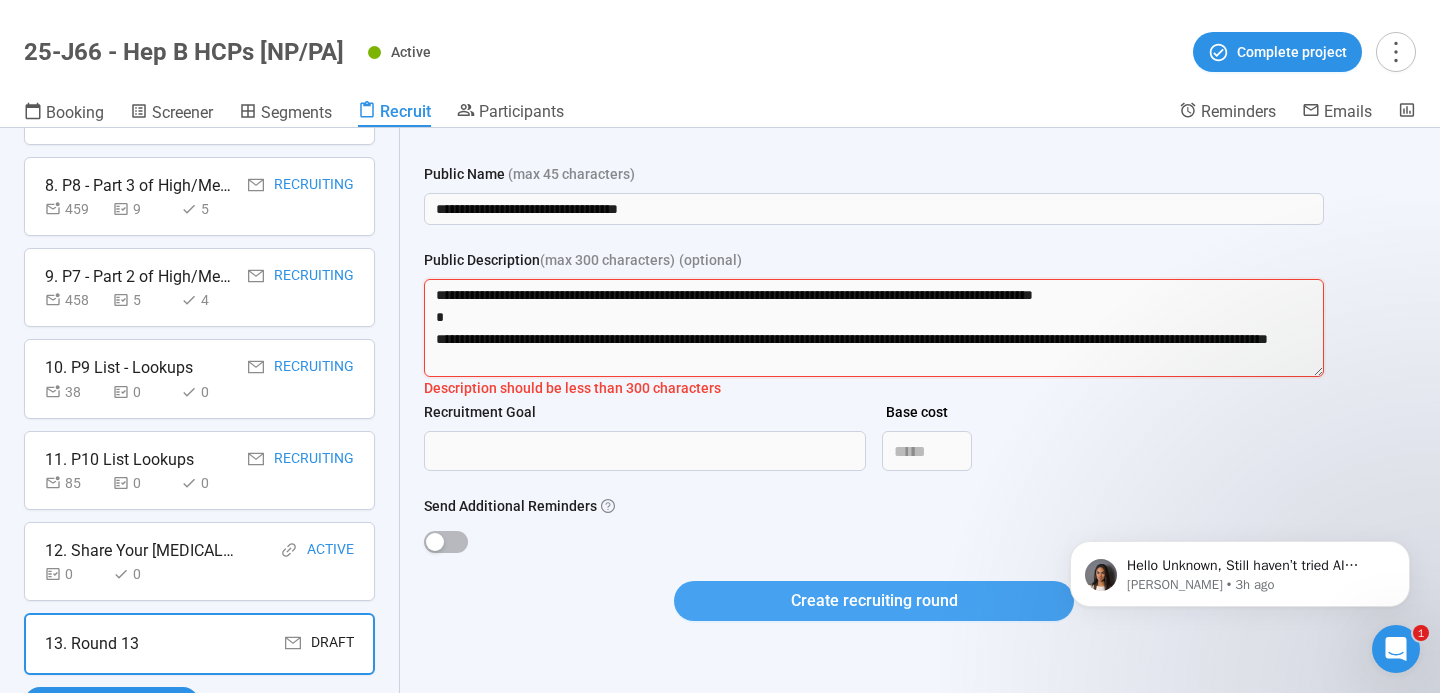 type on "**********" 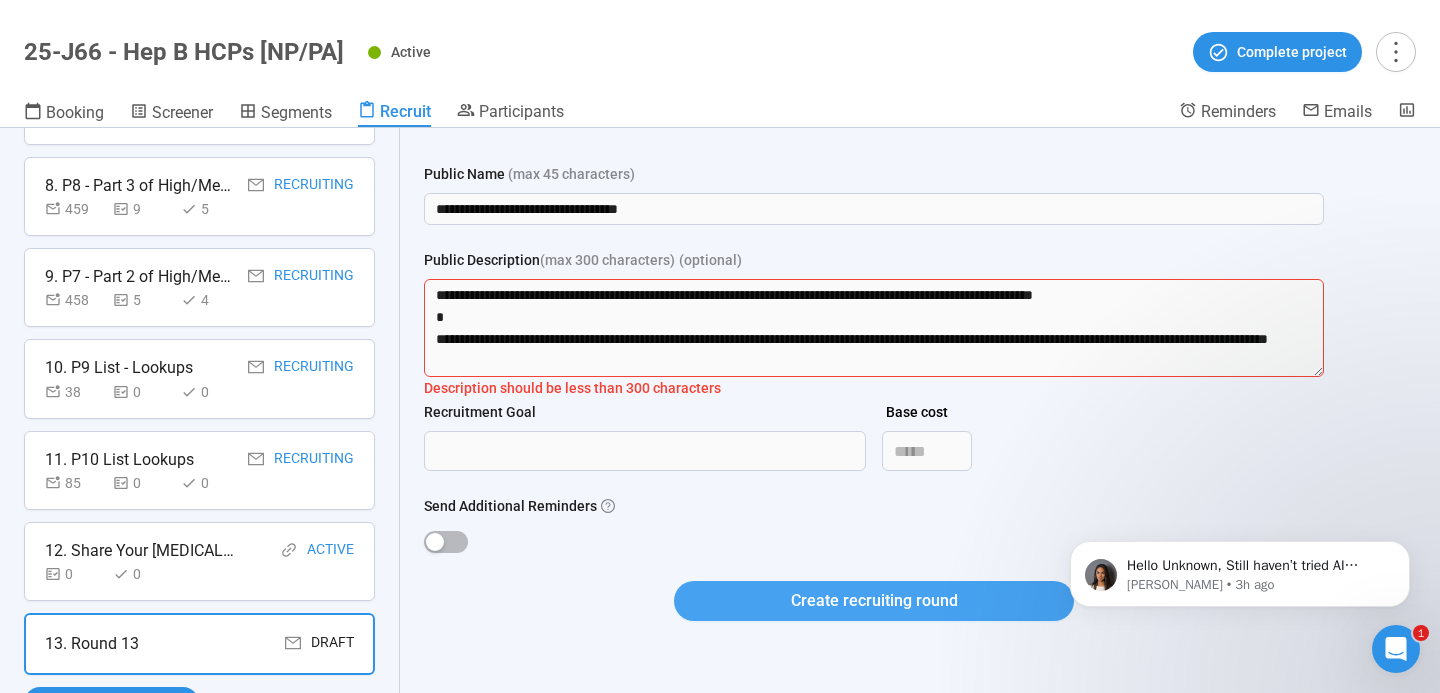 click on "Create recruiting round" at bounding box center [874, 600] 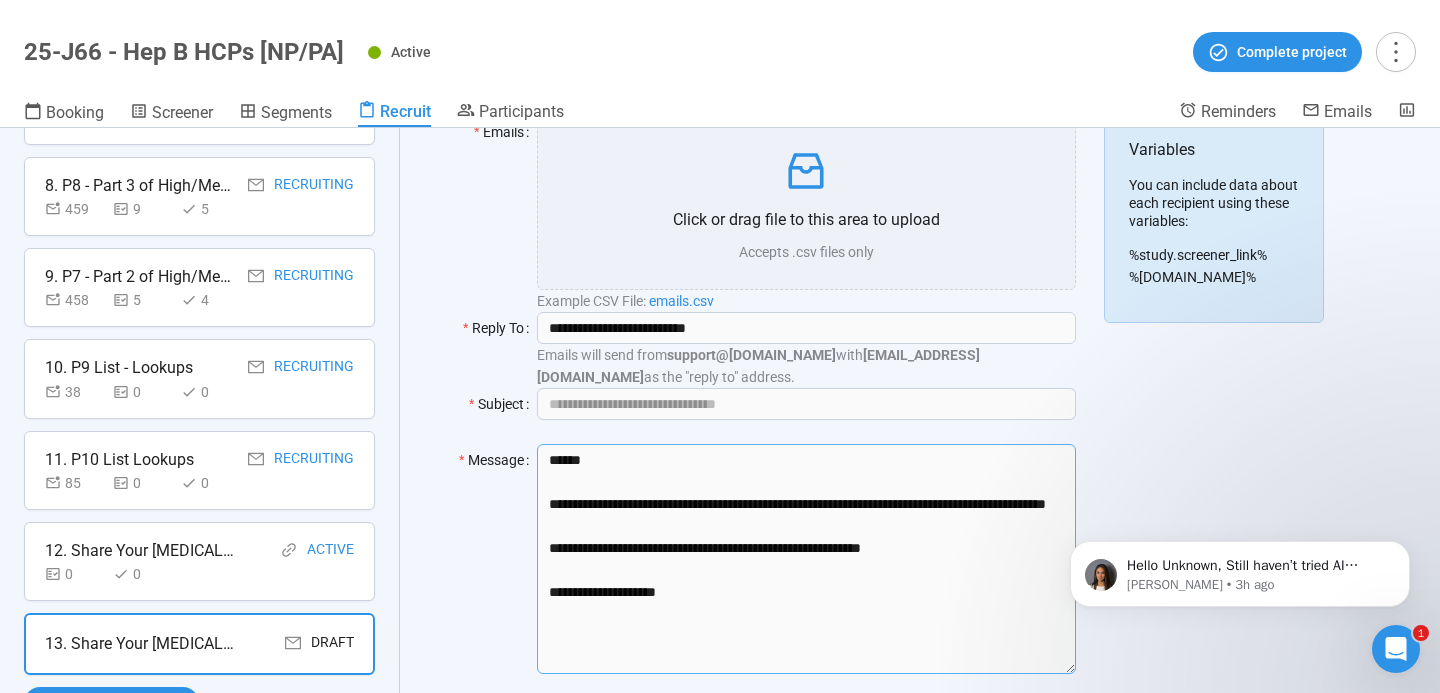 scroll, scrollTop: 233, scrollLeft: 0, axis: vertical 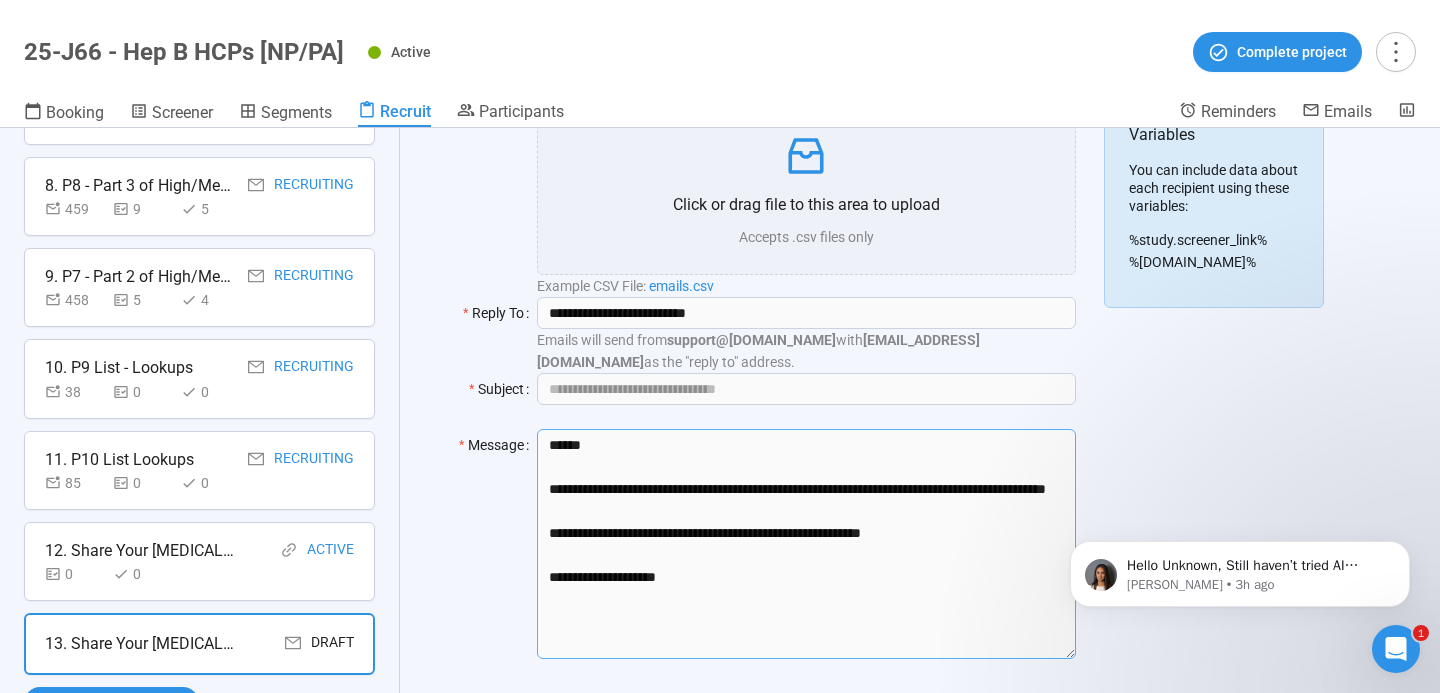 click on "**********" at bounding box center (806, 544) 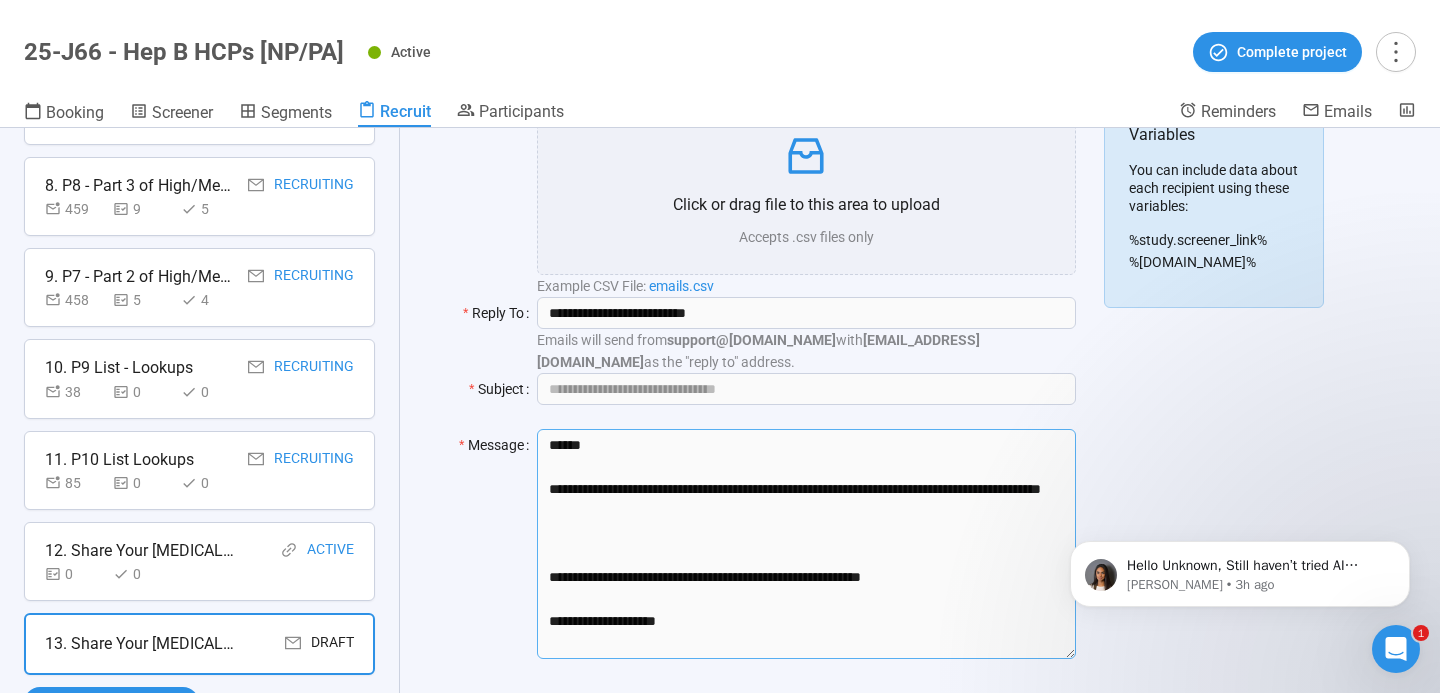 paste on "**********" 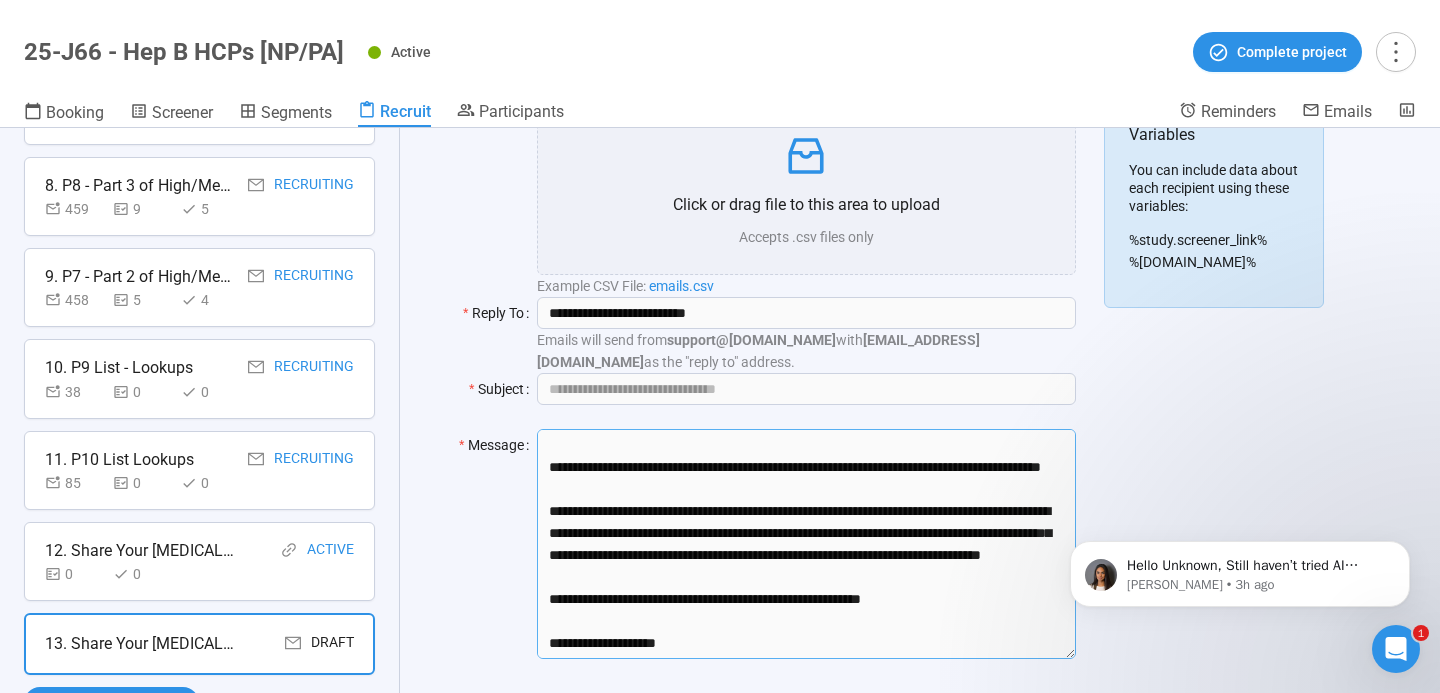 scroll, scrollTop: 0, scrollLeft: 0, axis: both 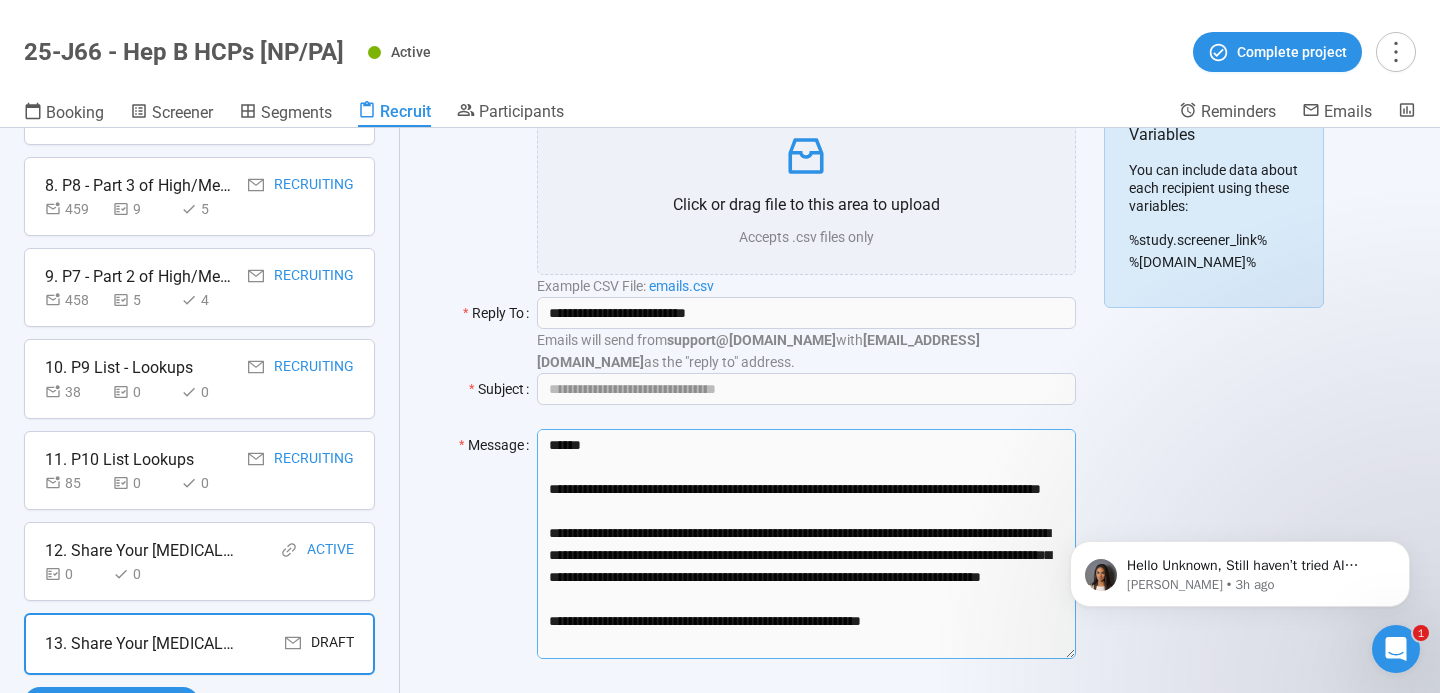drag, startPoint x: 660, startPoint y: 486, endPoint x: 923, endPoint y: 472, distance: 263.37234 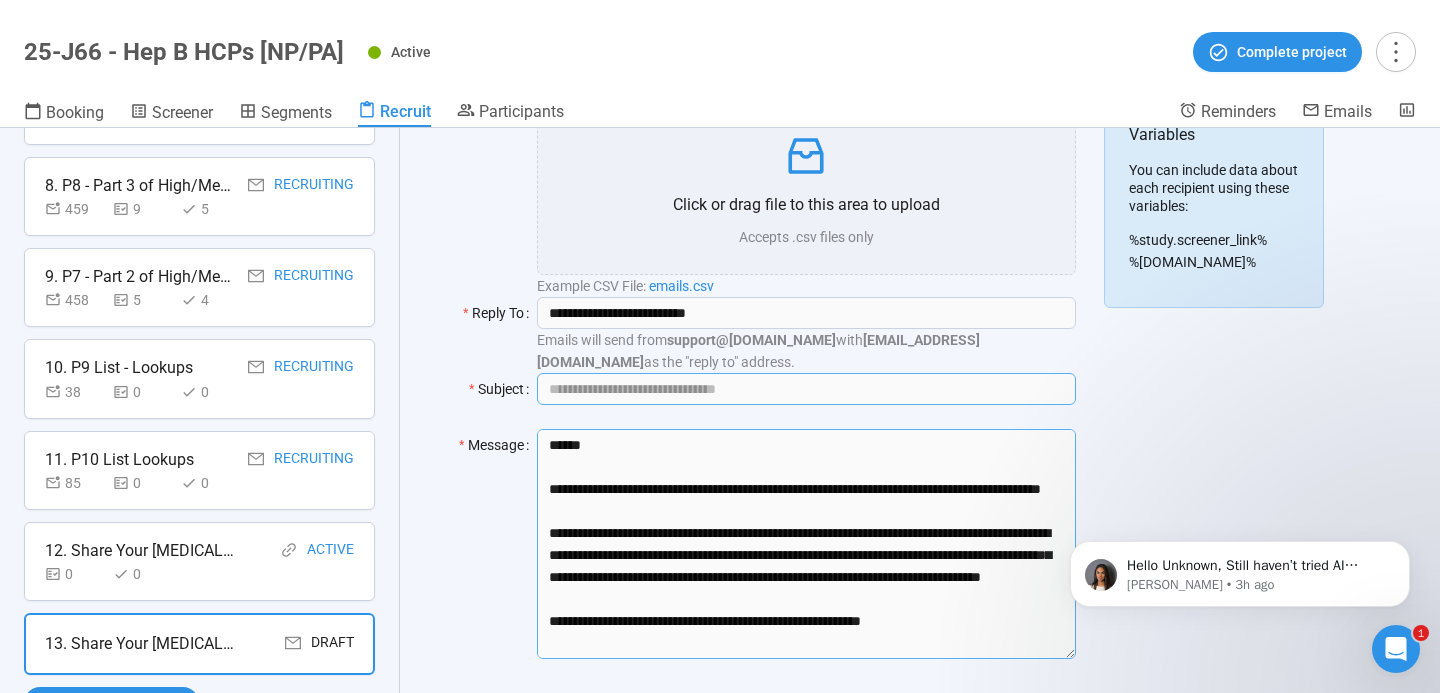 type on "**********" 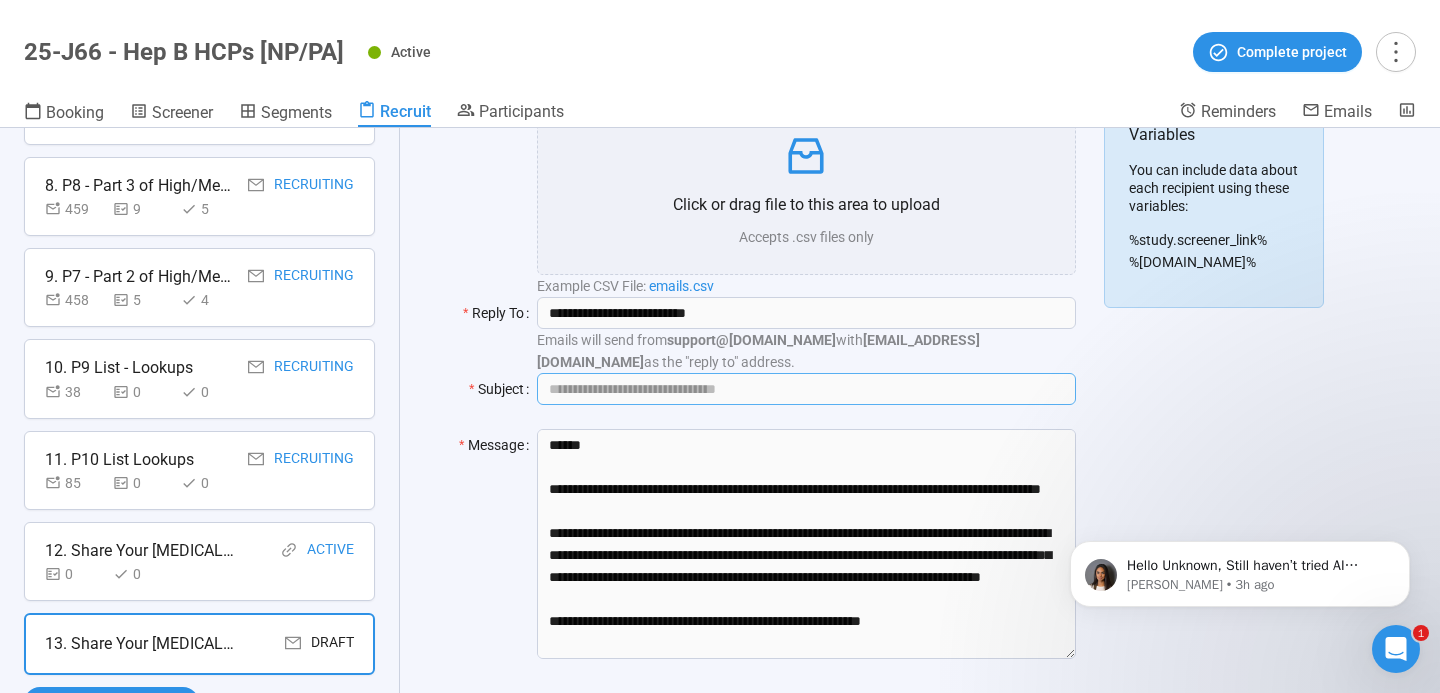 click on "Subject" at bounding box center [806, 389] 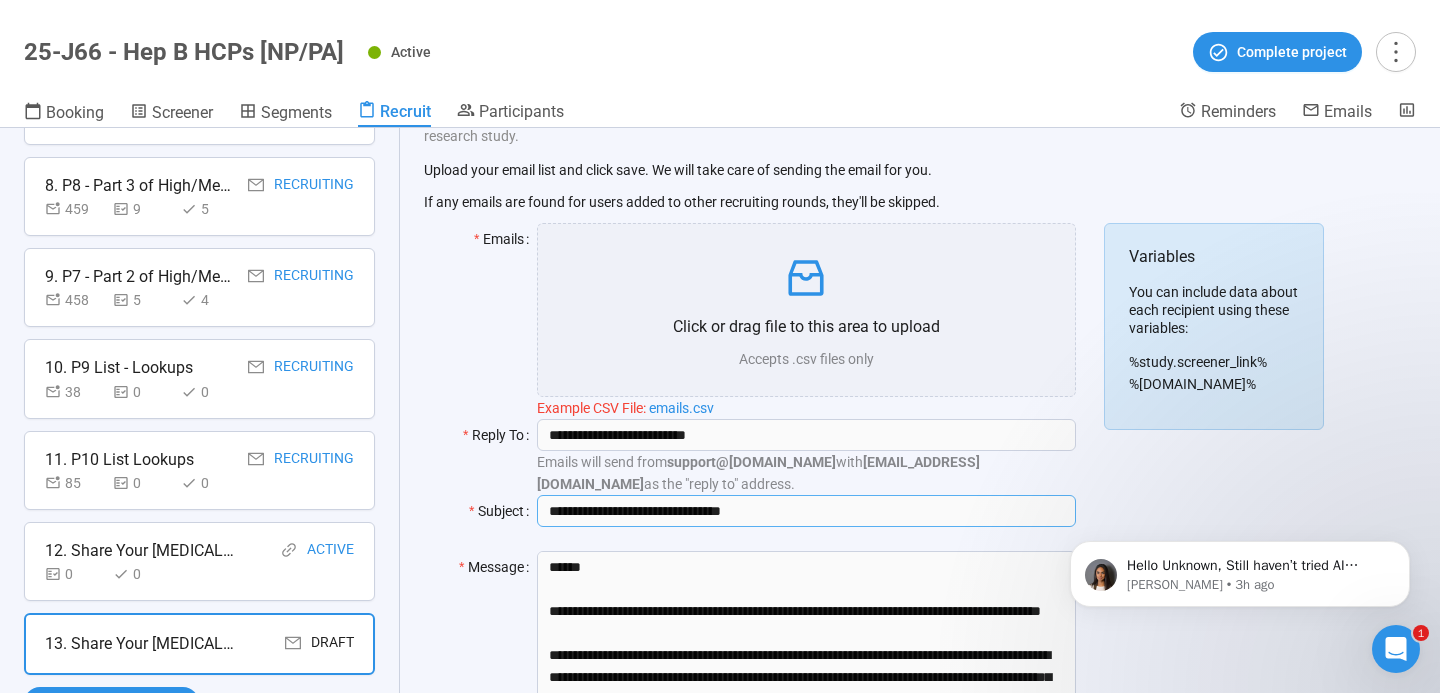 scroll, scrollTop: 82, scrollLeft: 0, axis: vertical 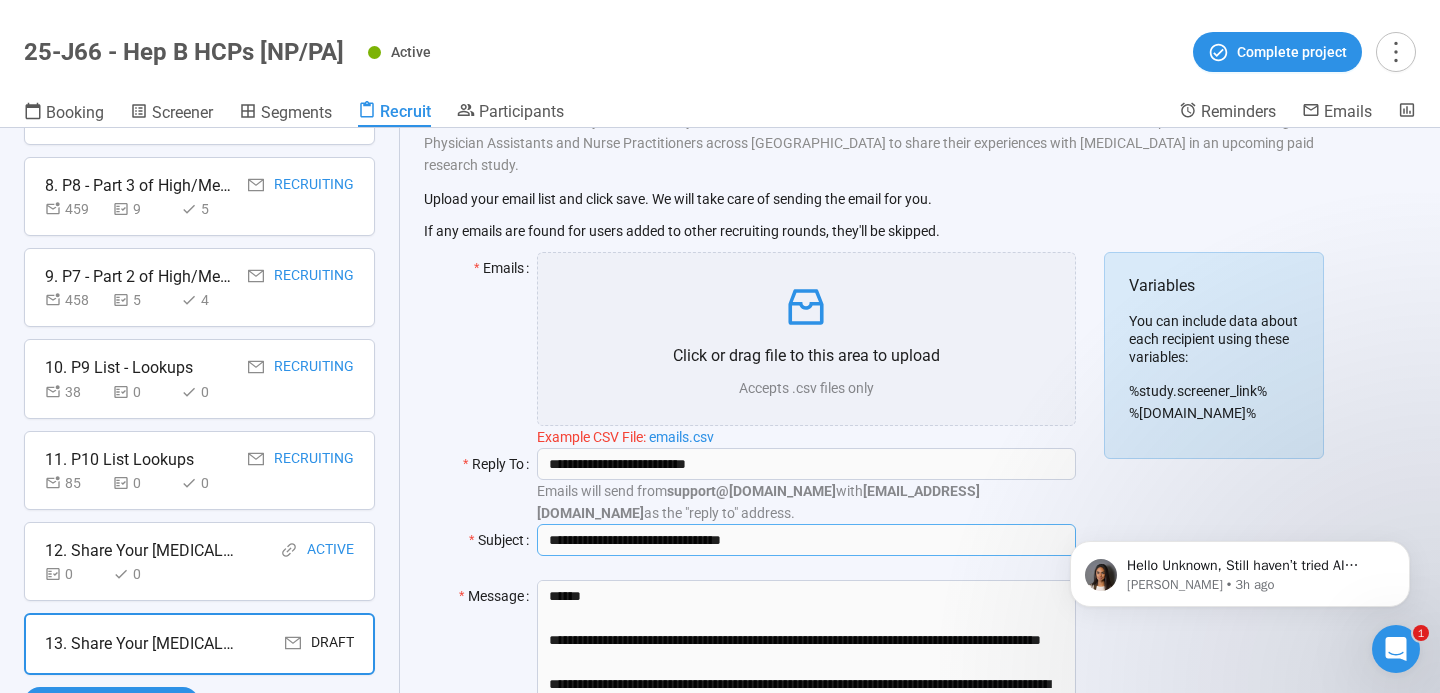 type on "**********" 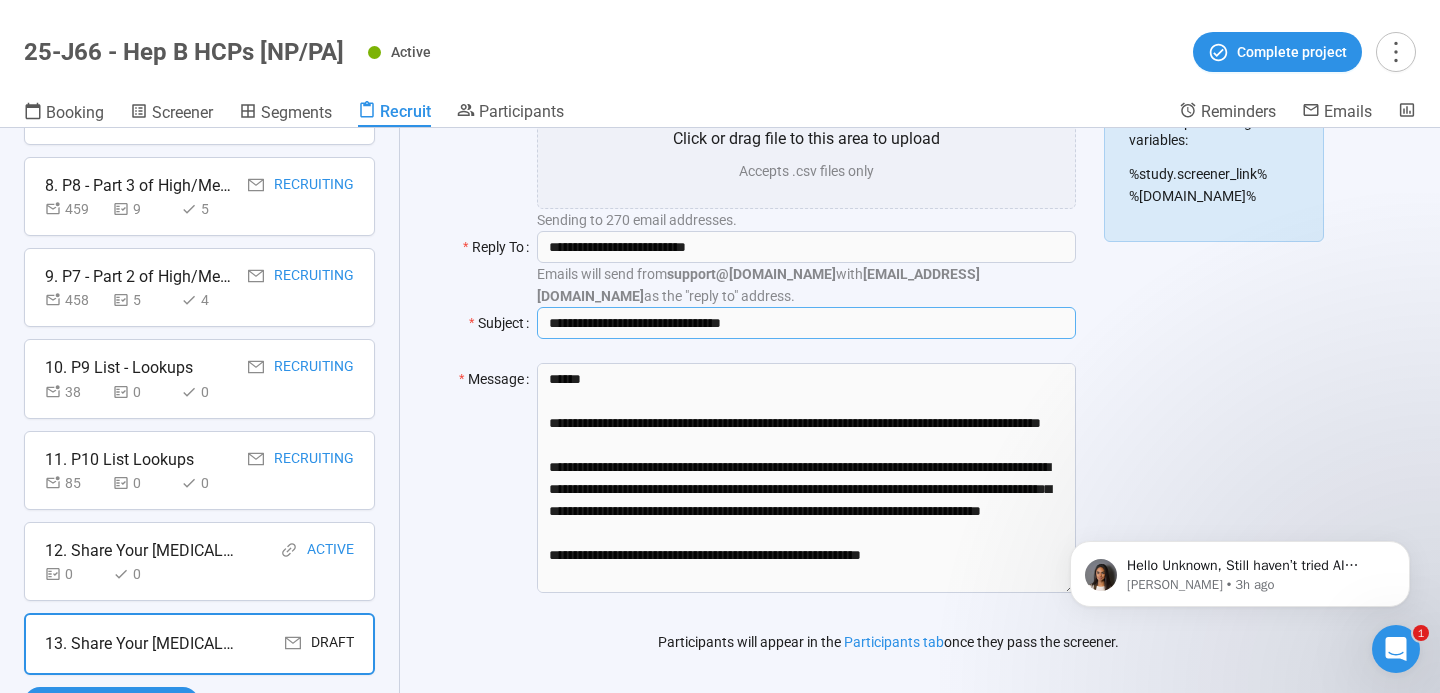 scroll, scrollTop: 0, scrollLeft: 0, axis: both 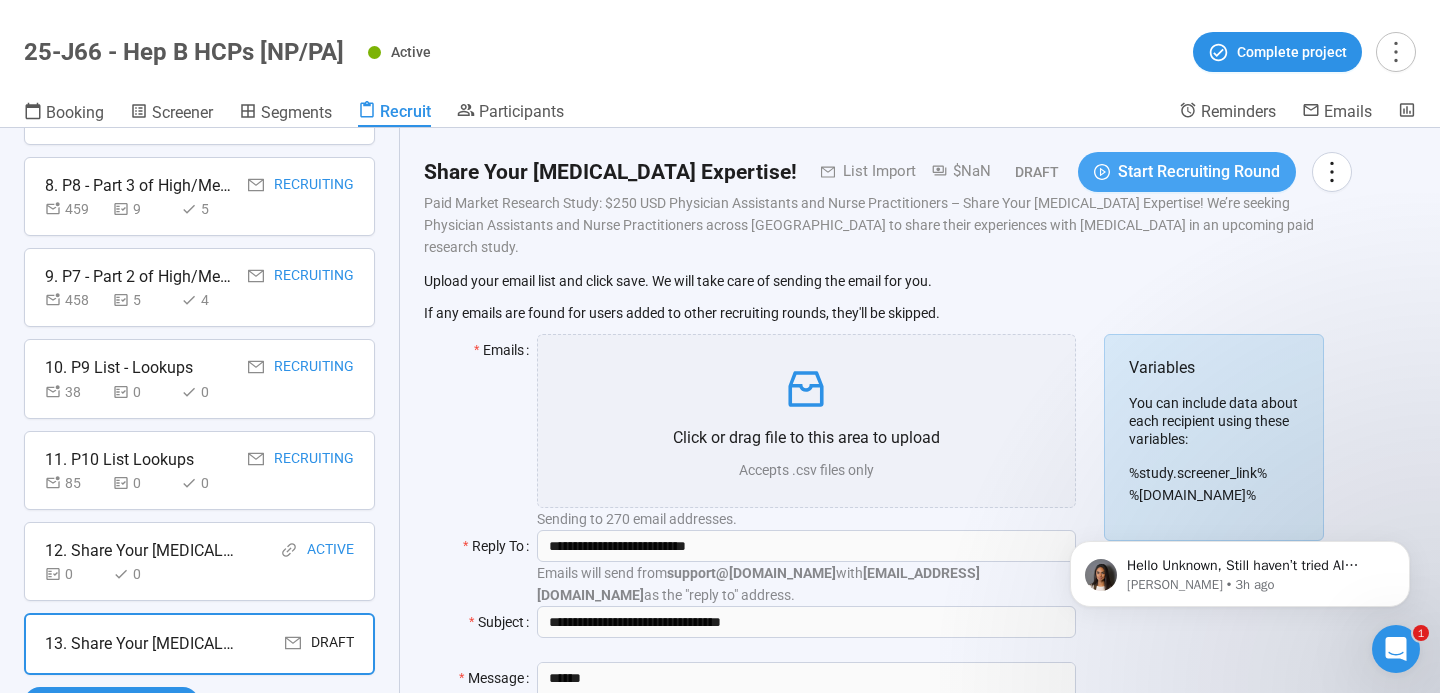 click on "Start Recruiting Round" at bounding box center (1199, 171) 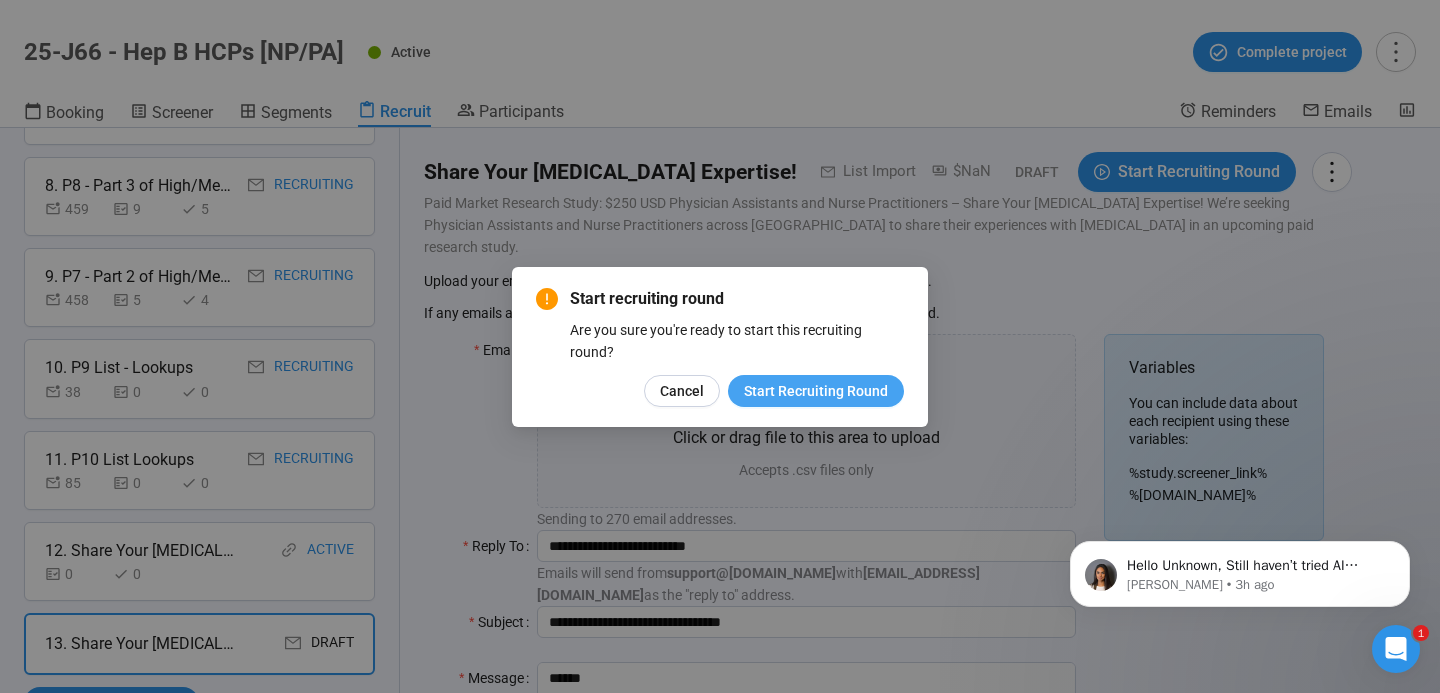 click on "Start Recruiting Round" at bounding box center (816, 391) 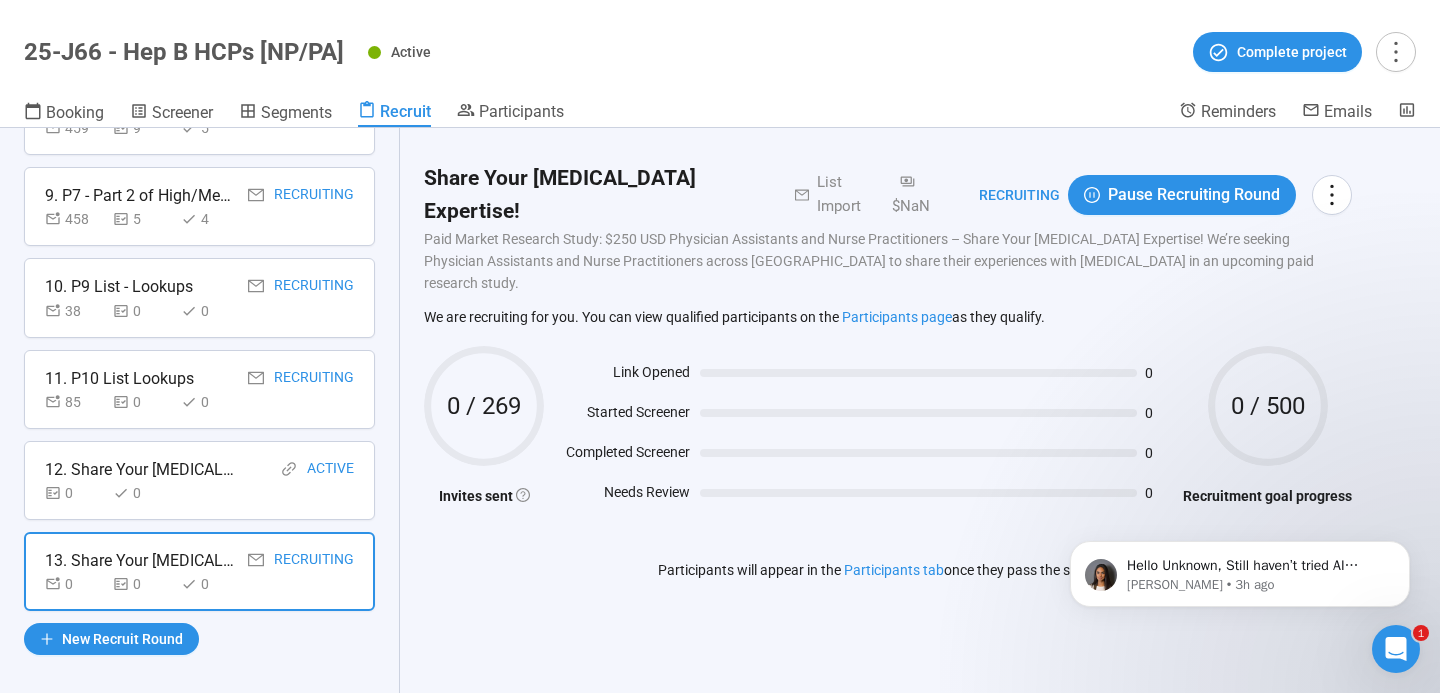 scroll, scrollTop: 824, scrollLeft: 0, axis: vertical 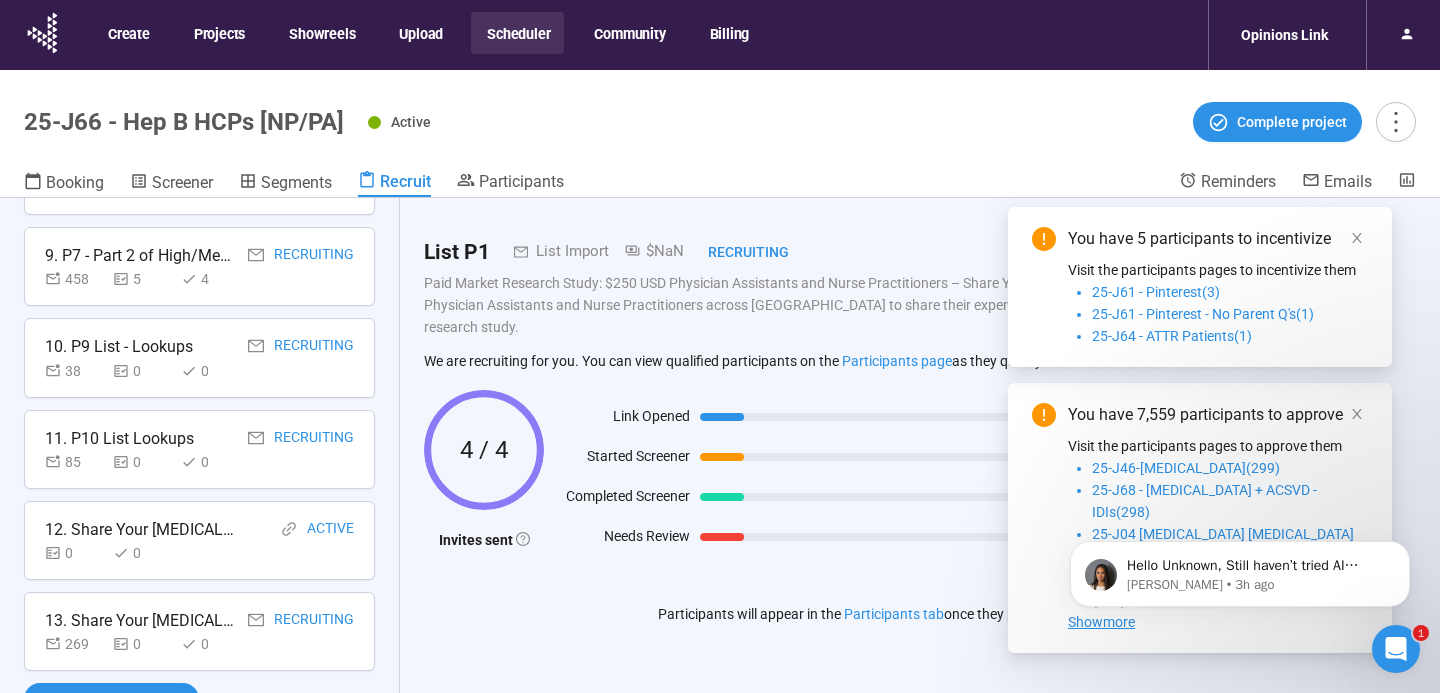 click on "13. Share Your [MEDICAL_DATA] Expertise!" at bounding box center [140, 620] 